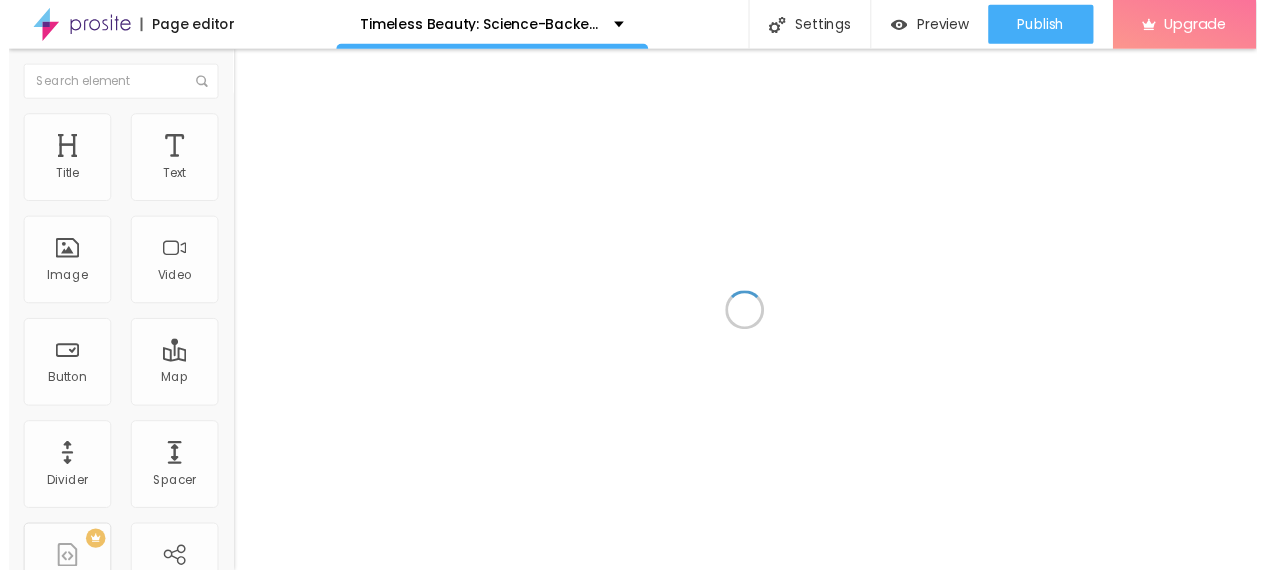 scroll, scrollTop: 0, scrollLeft: 0, axis: both 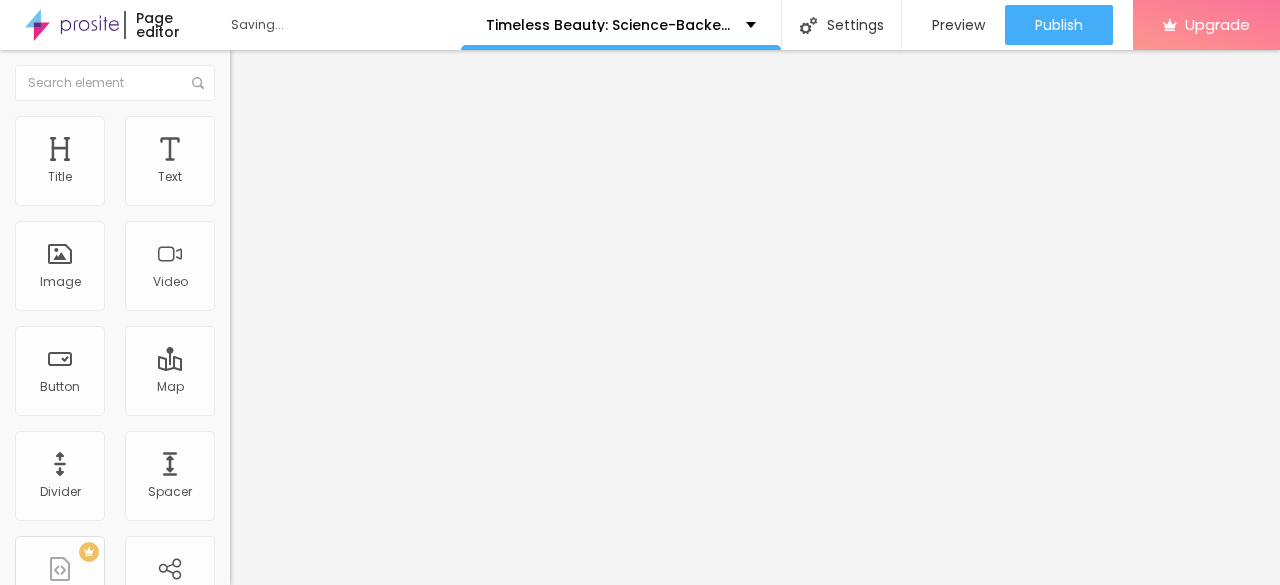 click 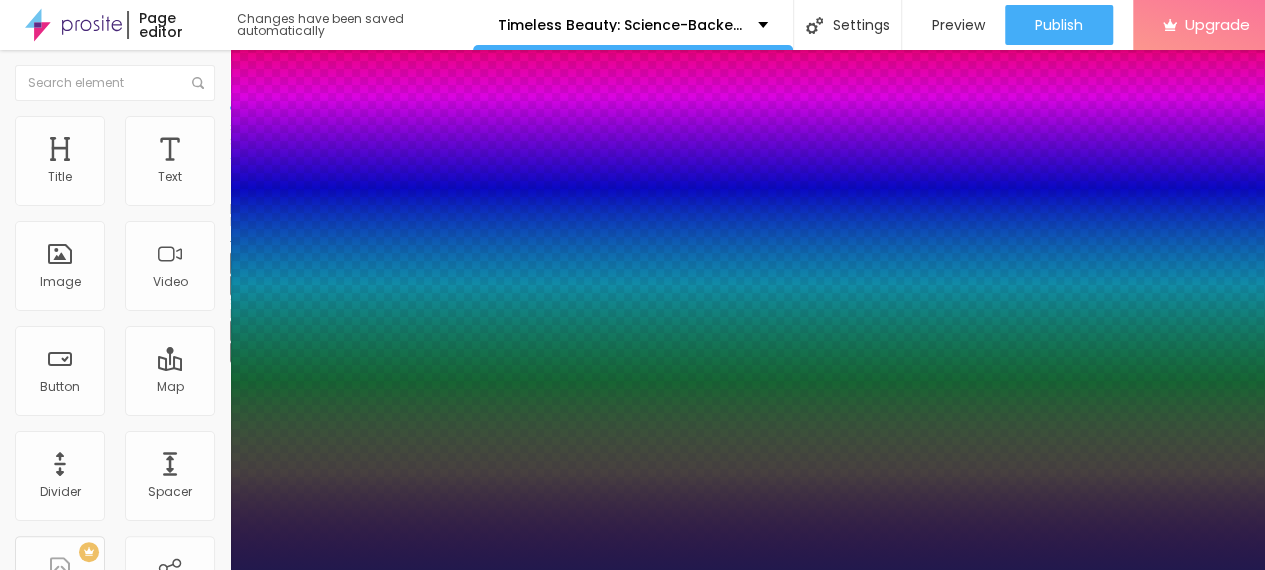 type on "1" 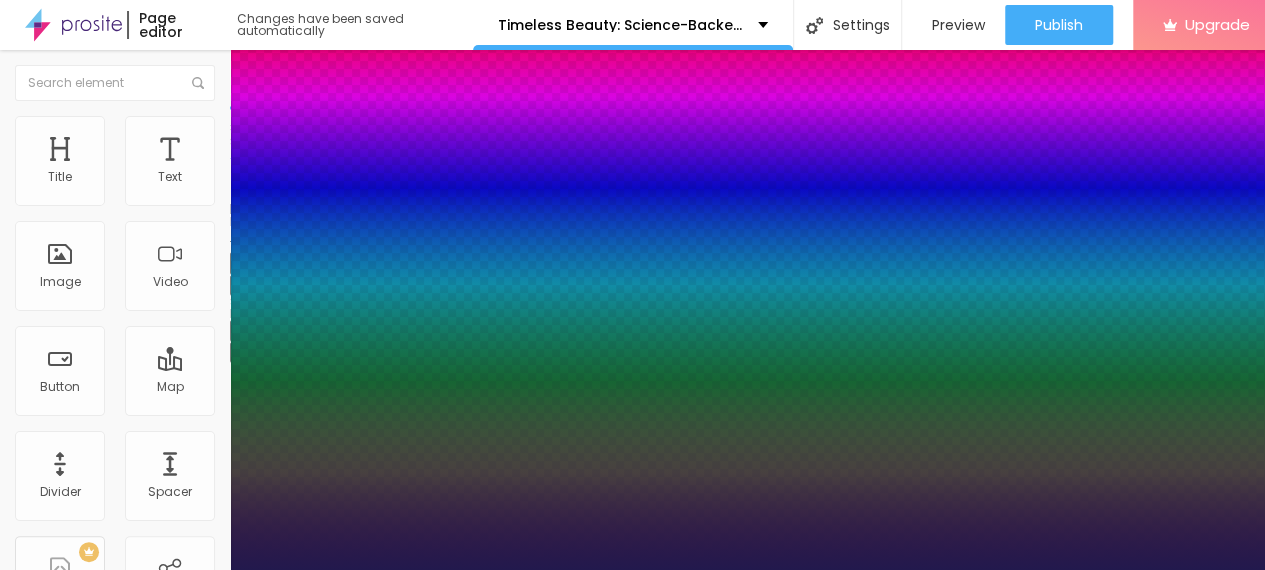scroll, scrollTop: 100, scrollLeft: 0, axis: vertical 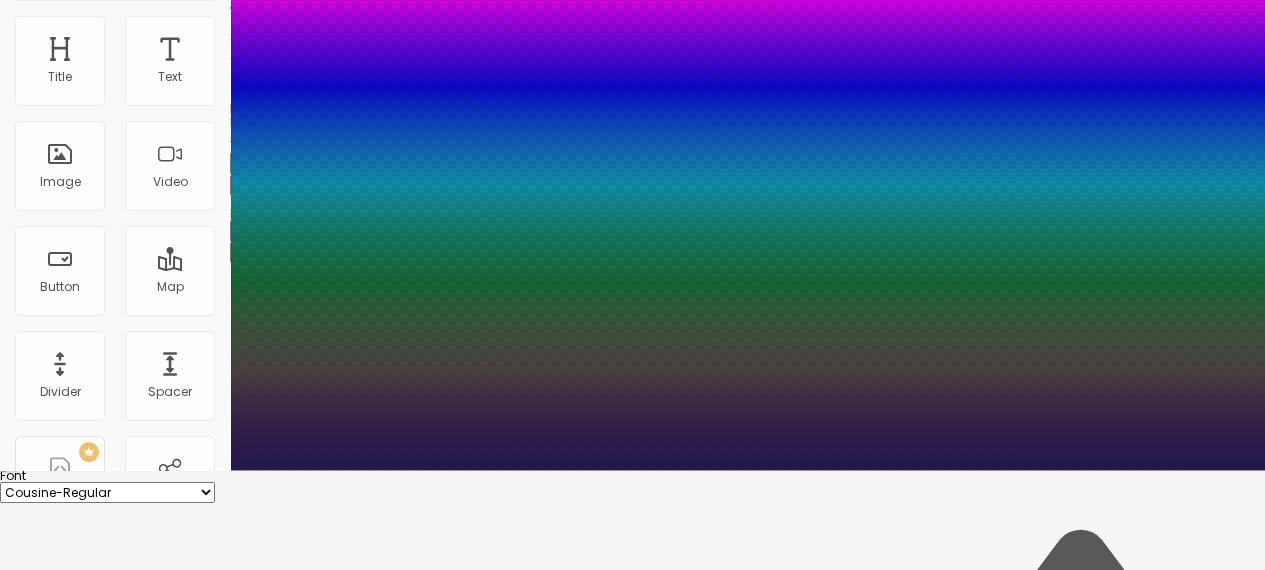 type on "54" 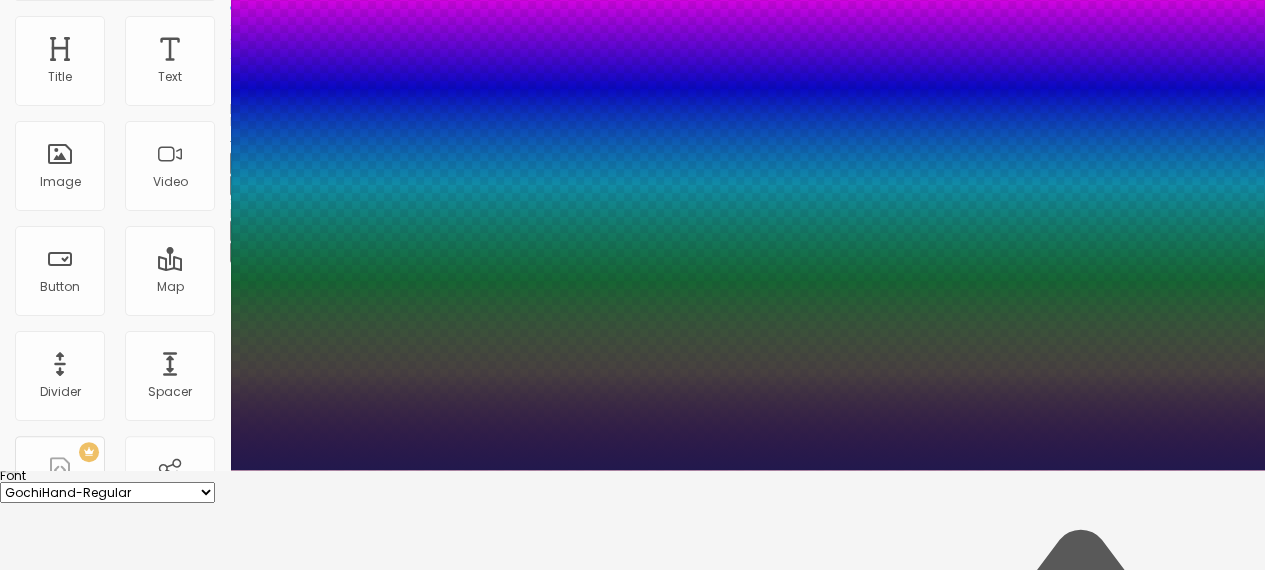 click on "AbrilFatface-Regular Actor-Regular Alegreya AlegreyaBlack Alice Allan-Bold Allan-Regular Amaranth AmaticaSC AmaticSC Amita-Bold Amita-Regular Anaheim AnonymousPro-Bold AnonymousPro-Italic AnonymousPro-Regular Arapey Archivo-Bold Archivo-Italic Archivo-Regular ArefRuqaa Arsenal-Bold Arsenal-Italic Arsenal-Regular Arvo Assistant AssistantLight AveriaLibre AveriaLibreLight AveriaSansLibre-Bold AveriaSansLibre-Italic AveriaSansLibre-Regular Bangers-Regular Bentham-Regular Bevan-Regular BioRhyme BioRhymeExtraBold BioRhymeLight Bitter BreeSerif ButterflyKids-Regular ChangaOne-Italic ChangaOne-Regular Chewy-Regular Chivo CinzelDecorative-Black CinzelDecorative-Bold CinzelDecorative-Regular Comfortaa-Bold Comfortaa-Light Comfortaa-Regular ComingSoon Cookie-Regular Corben-Bold Corben-Regular Cormorant CormorantGeramond-Bold CormorantGeramond-Italic CormorantGeramond-Medium CormorantGeramond-Regular CormorantLight Cousine-Bold Cousine-Italic Cousine-Regular Creepster-Regular CrimsonText CrimsonTextBold Cuprum FjallaOne" at bounding box center [107, 492] 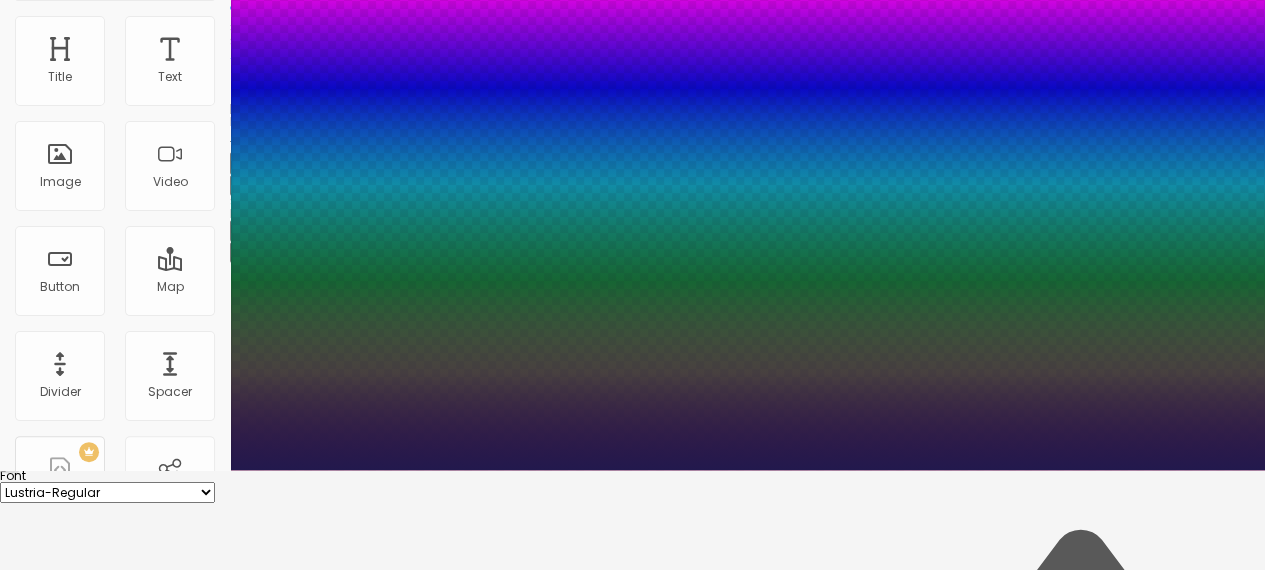 click on "AbrilFatface-Regular Actor-Regular Alegreya AlegreyaBlack Alice Allan-Bold Allan-Regular Amaranth AmaticaSC AmaticSC Amita-Bold Amita-Regular Anaheim AnonymousPro-Bold AnonymousPro-Italic AnonymousPro-Regular Arapey Archivo-Bold Archivo-Italic Archivo-Regular ArefRuqaa Arsenal-Bold Arsenal-Italic Arsenal-Regular Arvo Assistant AssistantLight AveriaLibre AveriaLibreLight AveriaSansLibre-Bold AveriaSansLibre-Italic AveriaSansLibre-Regular Bangers-Regular Bentham-Regular Bevan-Regular BioRhyme BioRhymeExtraBold BioRhymeLight Bitter BreeSerif ButterflyKids-Regular ChangaOne-Italic ChangaOne-Regular Chewy-Regular Chivo CinzelDecorative-Black CinzelDecorative-Bold CinzelDecorative-Regular Comfortaa-Bold Comfortaa-Light Comfortaa-Regular ComingSoon Cookie-Regular Corben-Bold Corben-Regular Cormorant CormorantGeramond-Bold CormorantGeramond-Italic CormorantGeramond-Medium CormorantGeramond-Regular CormorantLight Cousine-Bold Cousine-Italic Cousine-Regular Creepster-Regular CrimsonText CrimsonTextBold Cuprum FjallaOne" at bounding box center [107, 492] 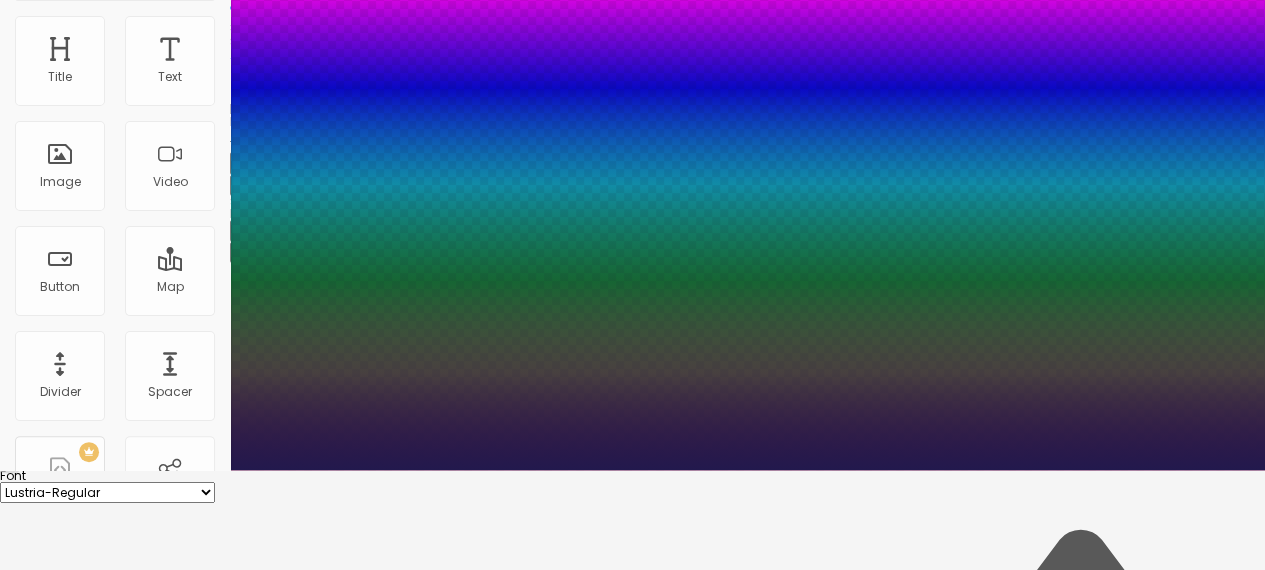 type on "1" 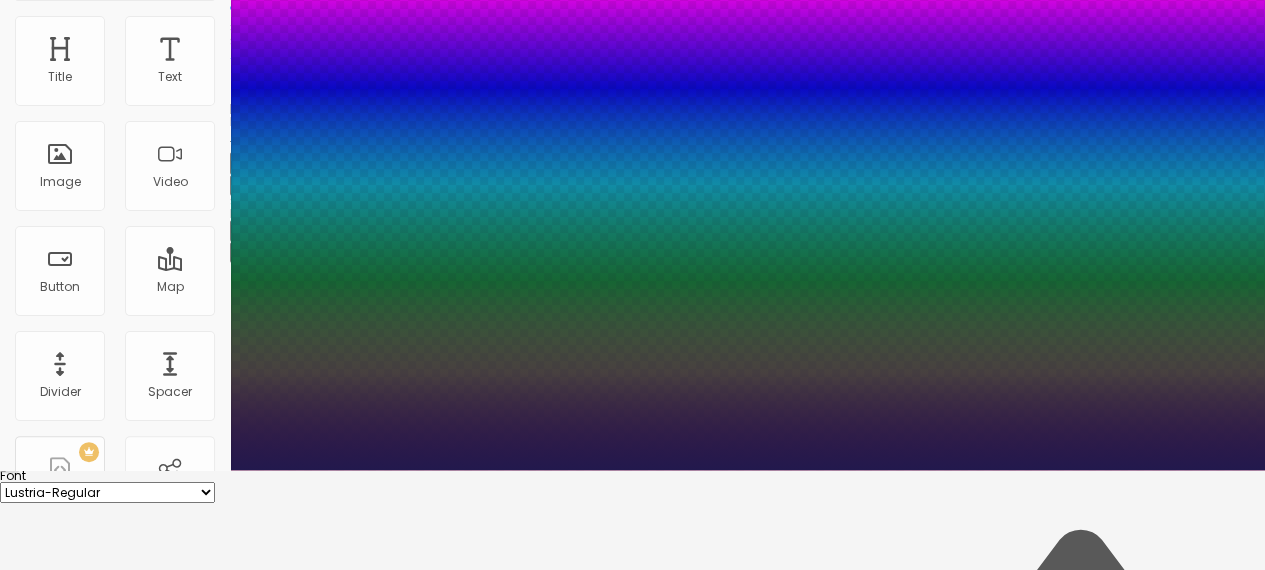 type on "71" 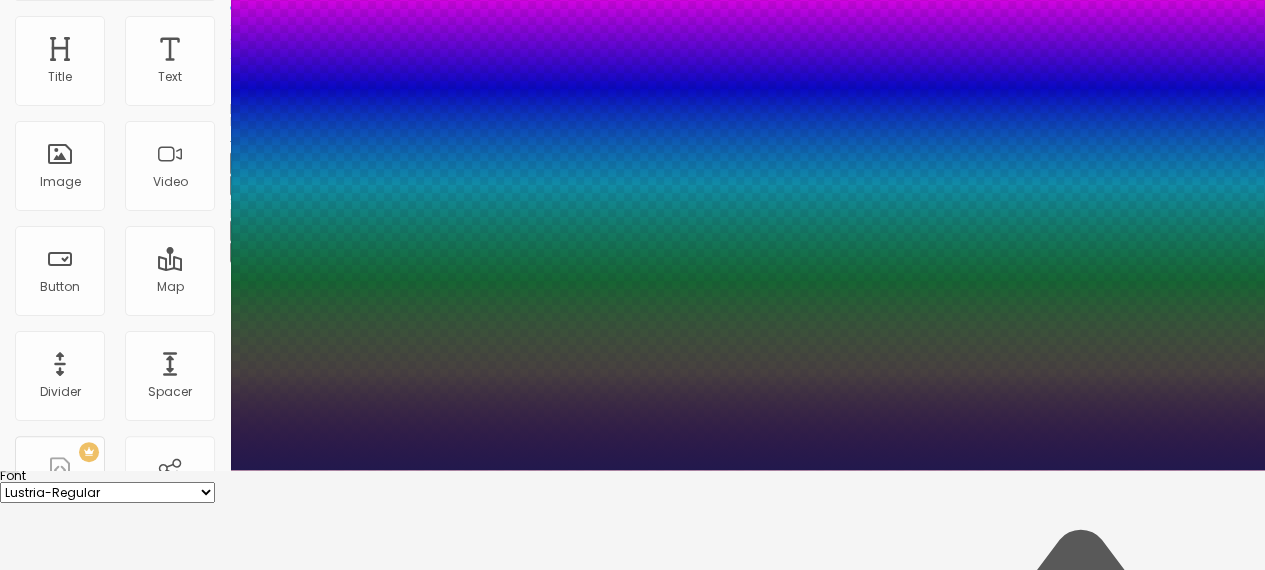 type on "1" 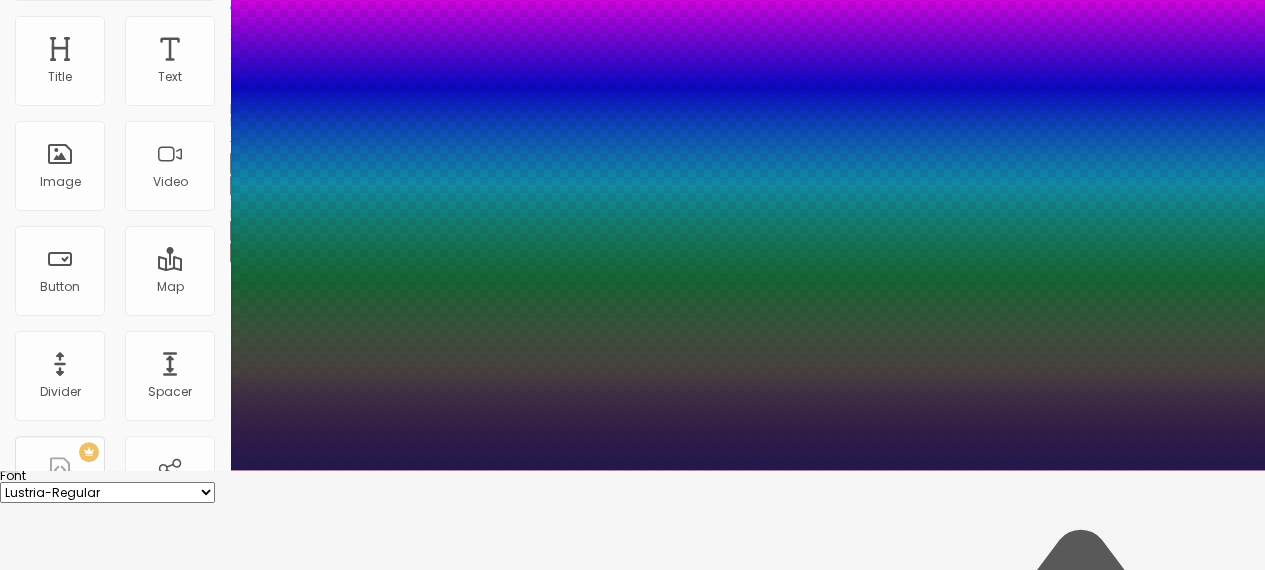 type on "78" 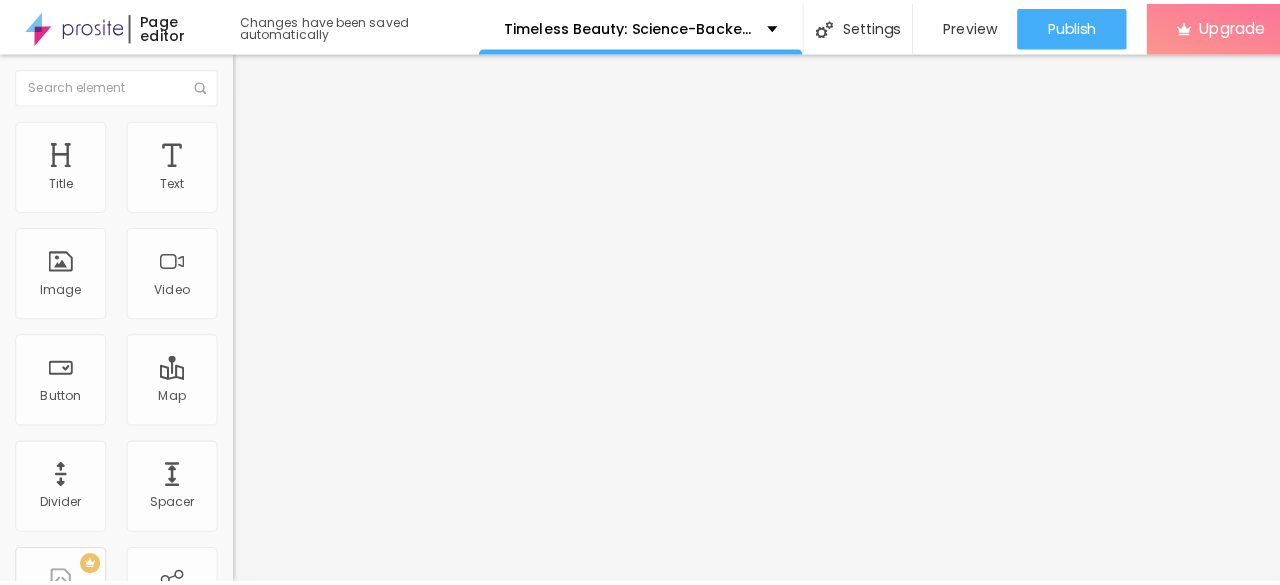 scroll, scrollTop: 0, scrollLeft: 0, axis: both 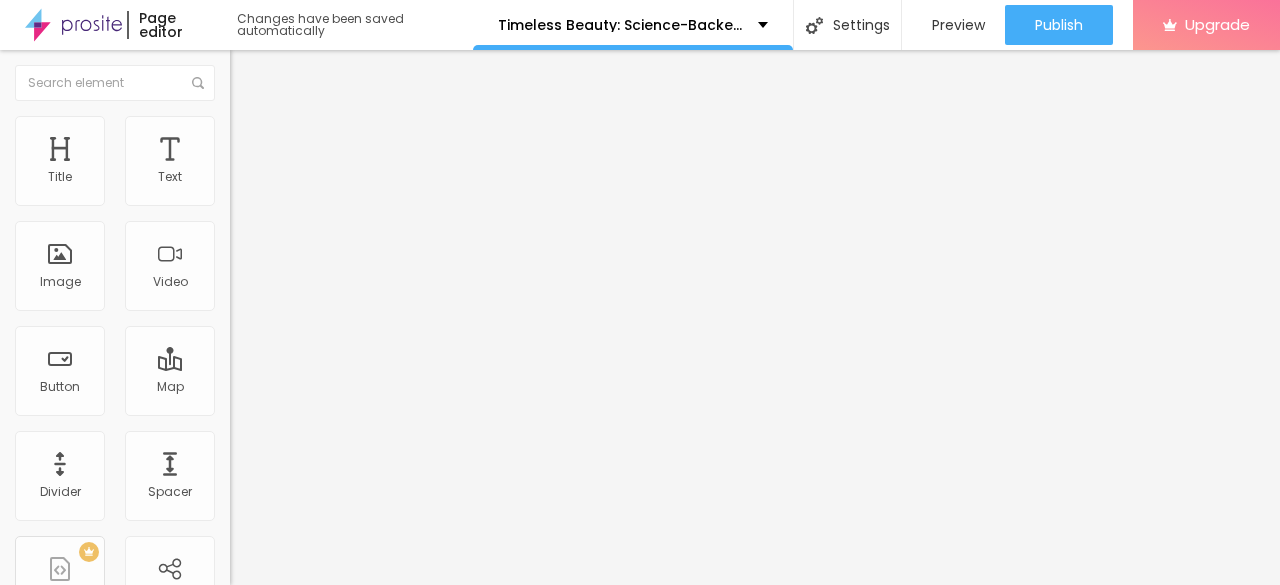 click on "Edit Title" at bounding box center [290, 73] 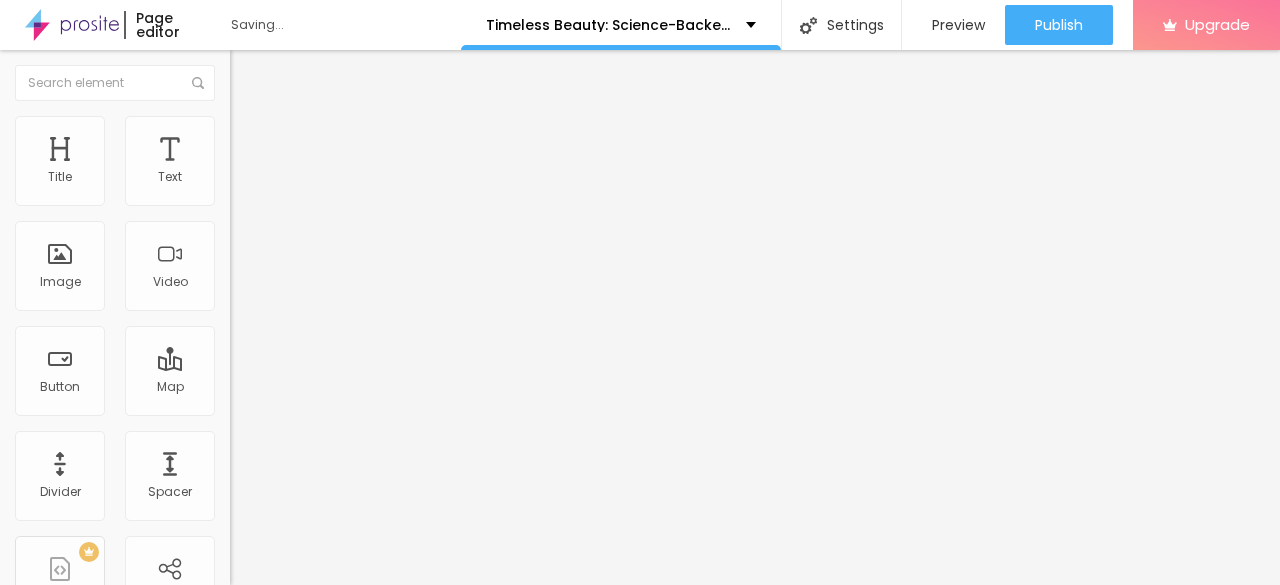 click on "Add image" at bounding box center [271, 163] 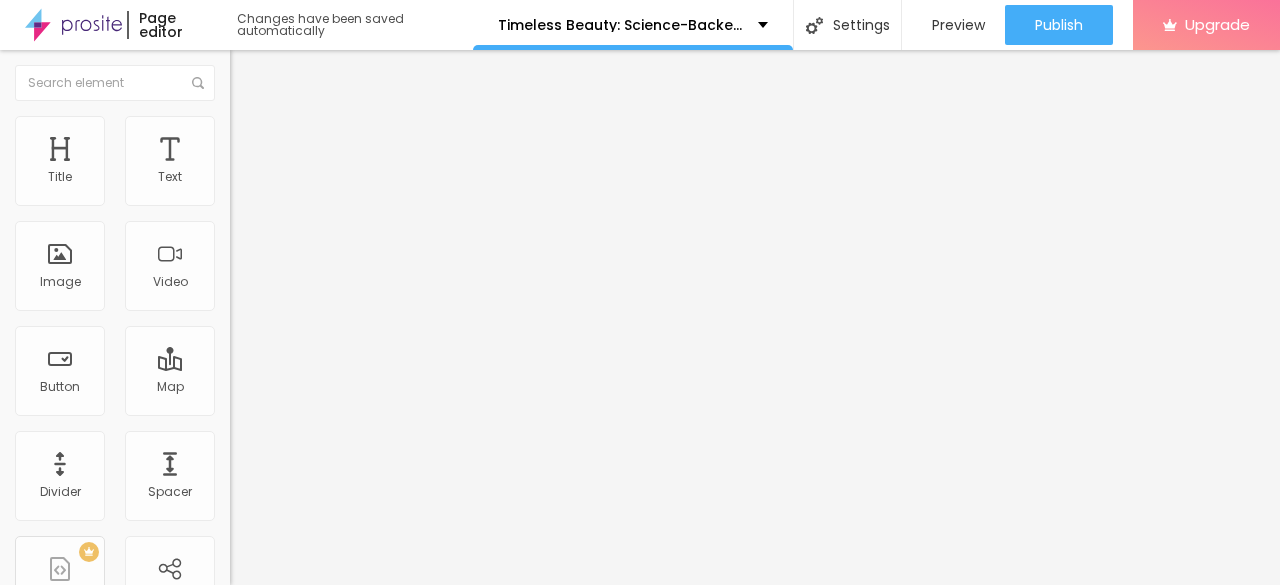 click at bounding box center (640, 724) 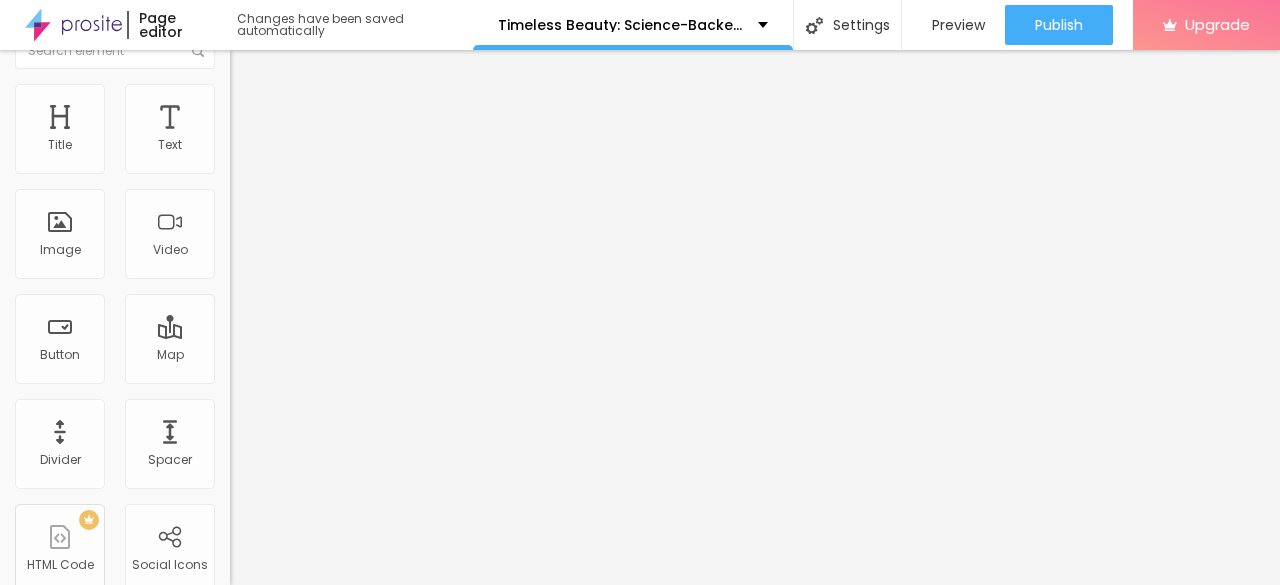 scroll, scrollTop: 0, scrollLeft: 0, axis: both 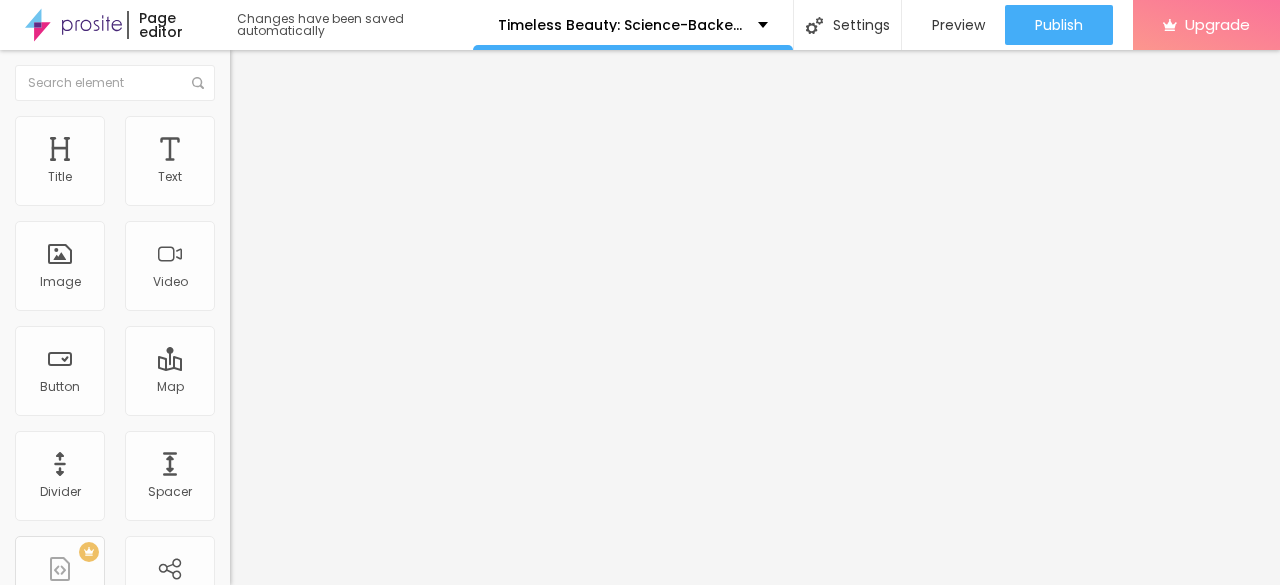 type on "[URL]" 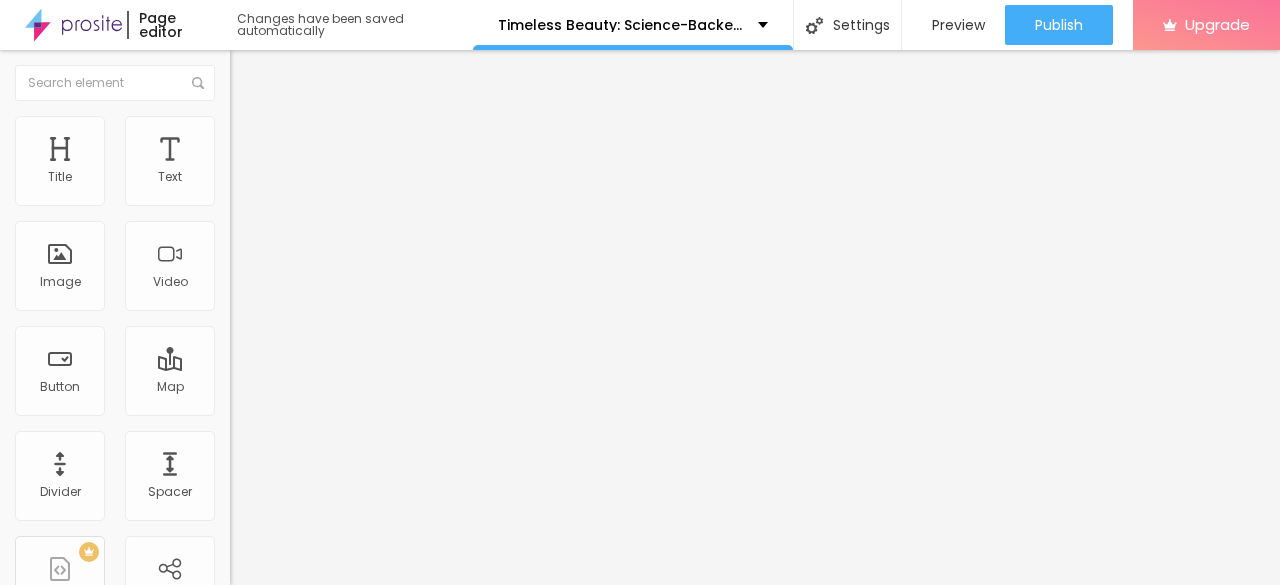 type on "45" 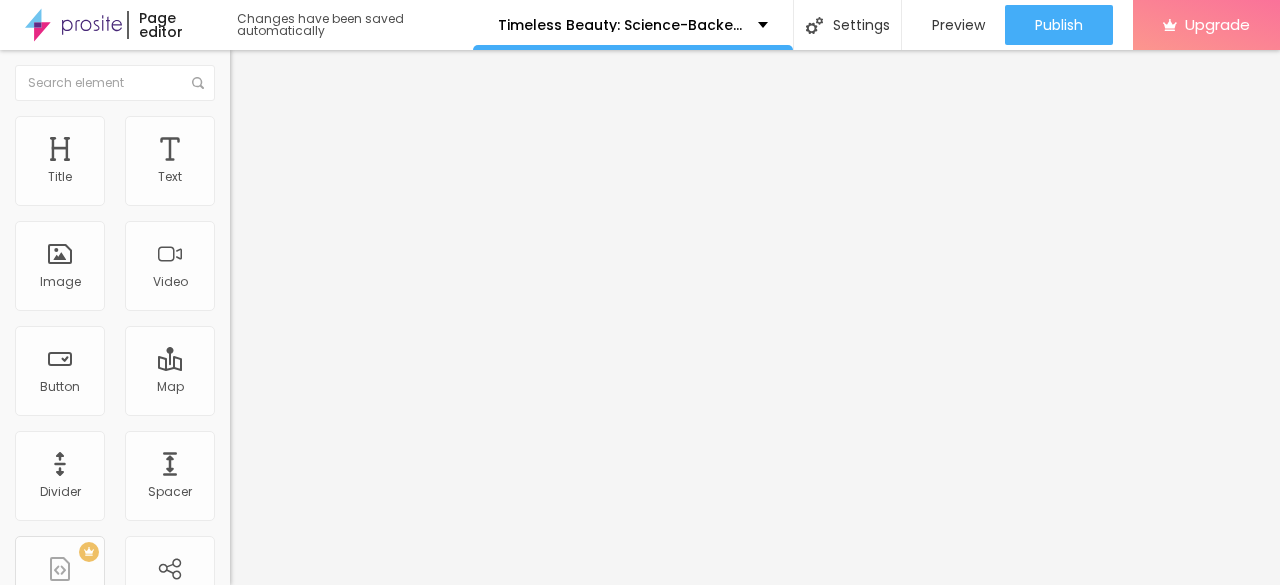 click at bounding box center [294, 197] 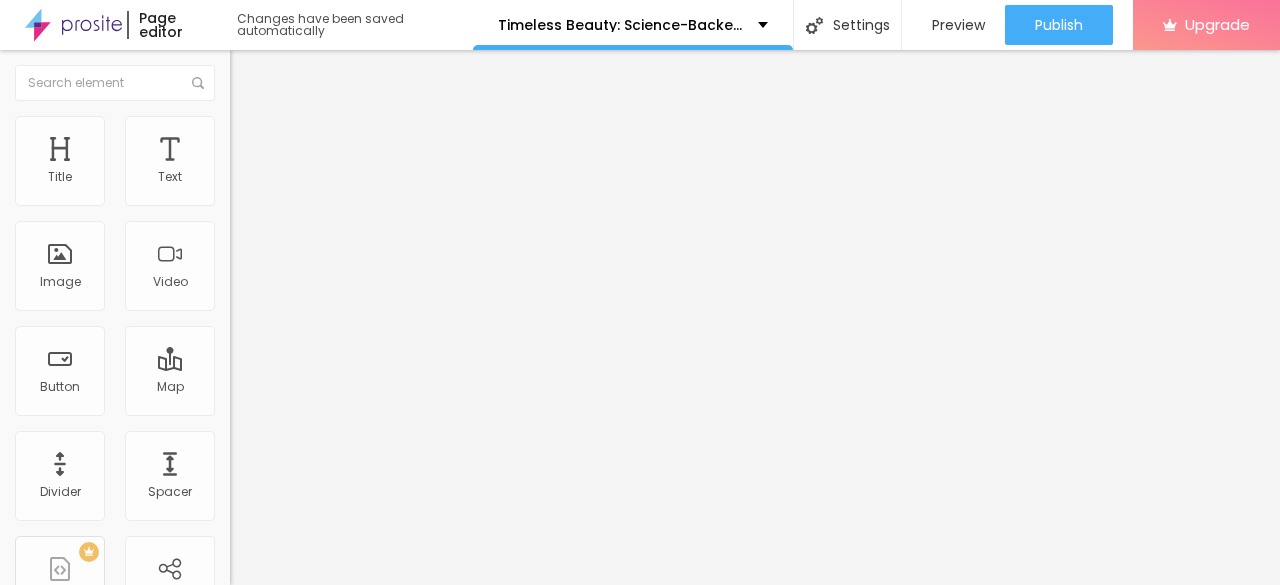 type on "50" 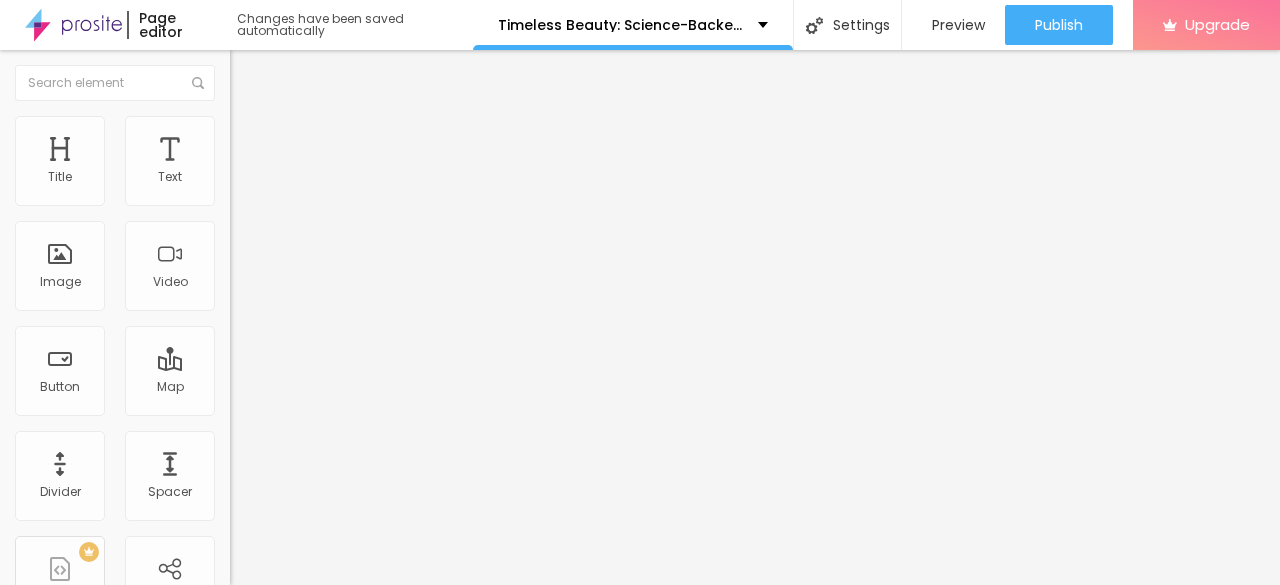 type on "55" 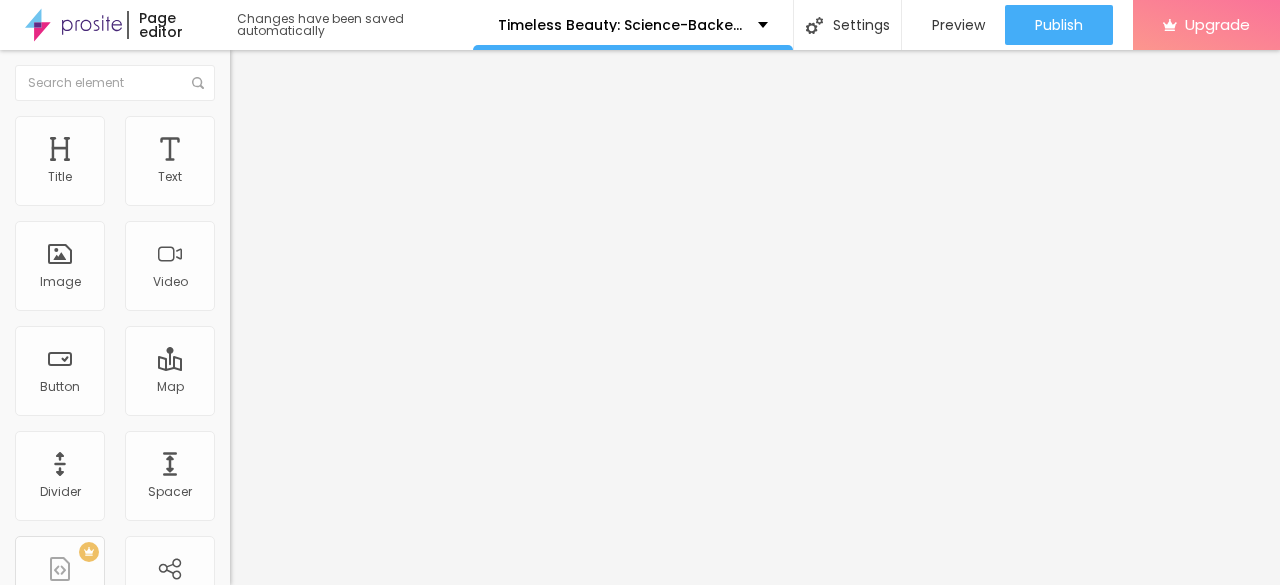 type on "55" 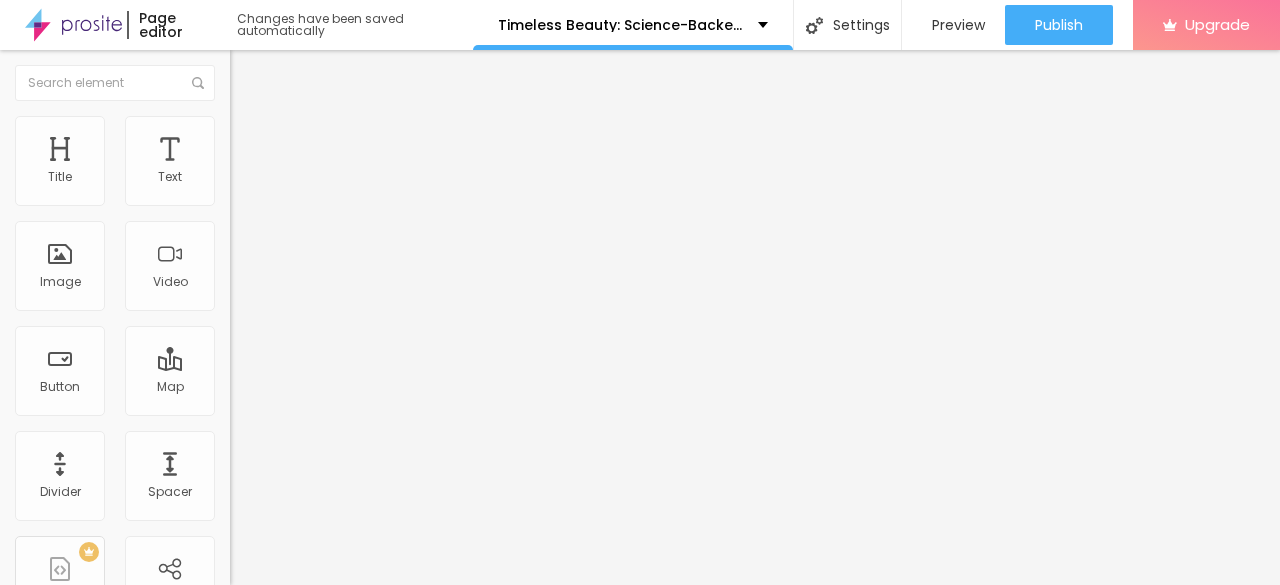 type on "60" 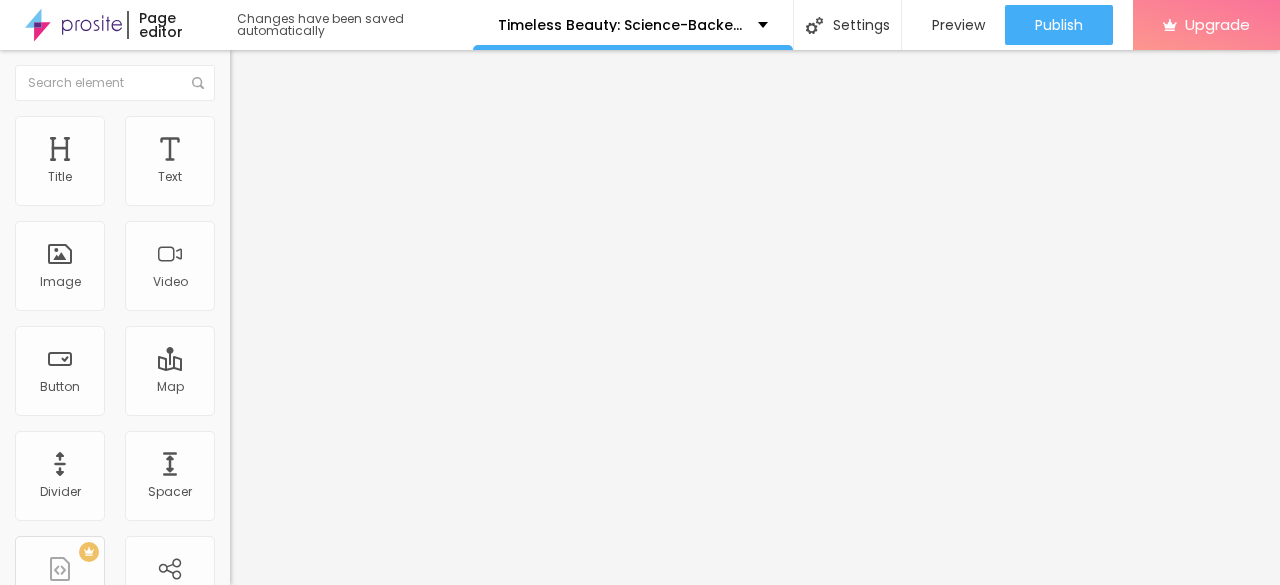 type on "60" 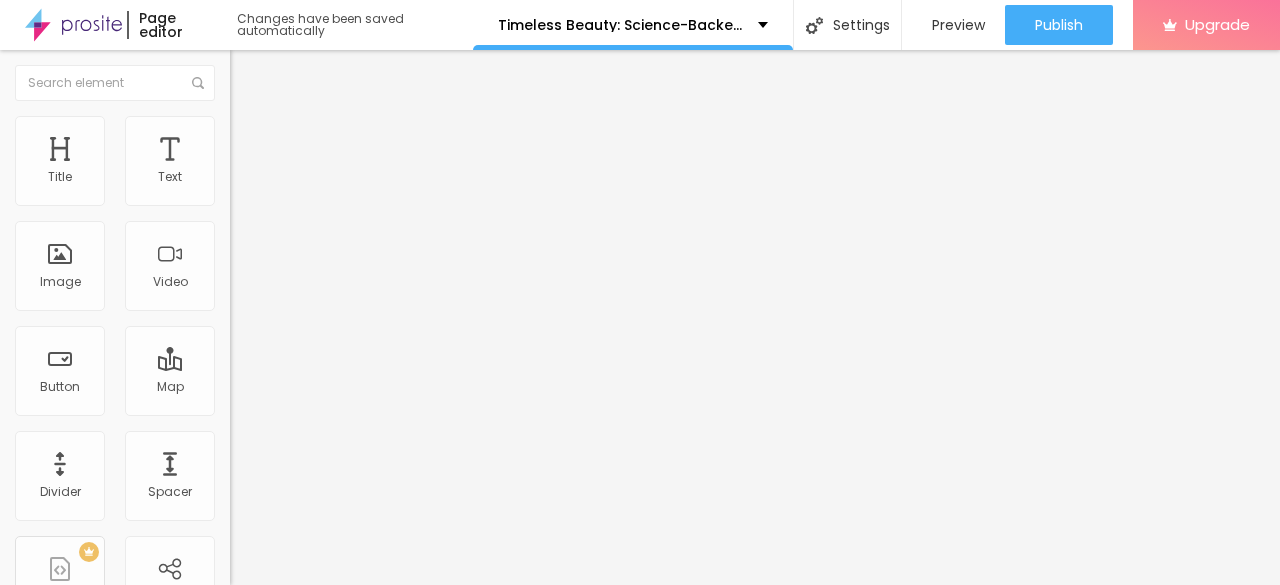 type on "55" 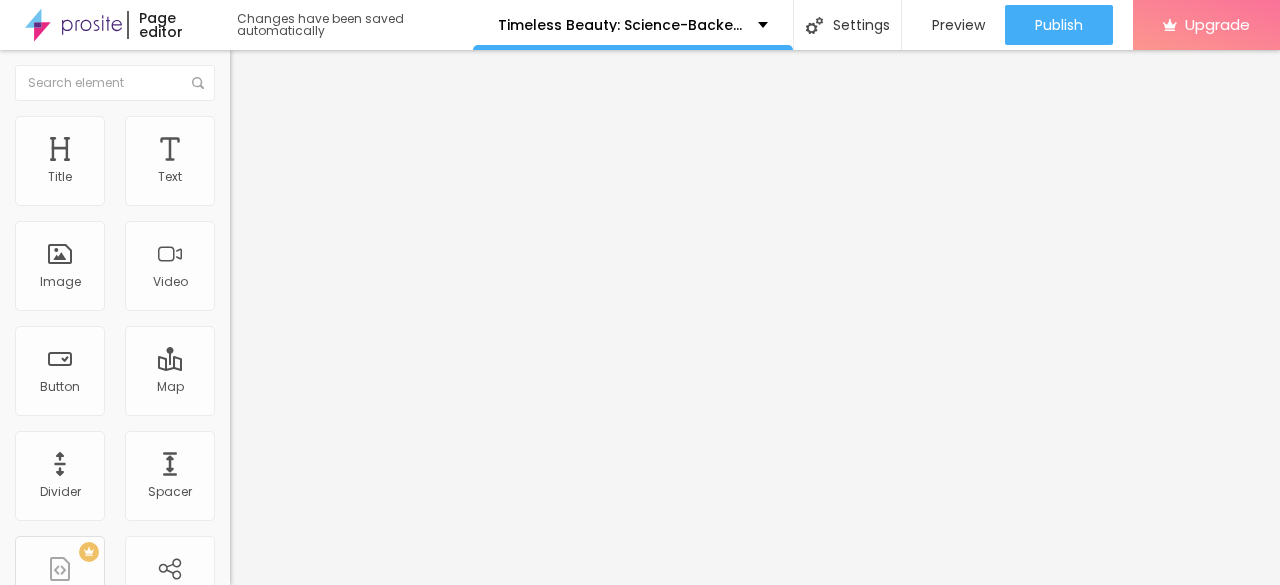 type on "60" 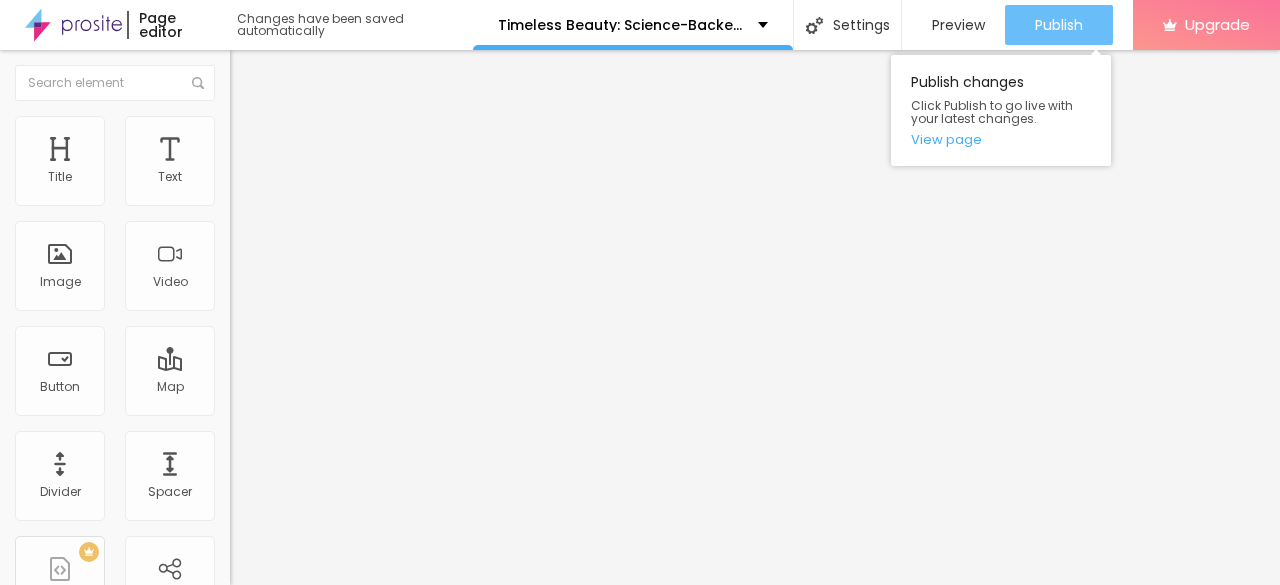 drag, startPoint x: 1084, startPoint y: 26, endPoint x: 1080, endPoint y: 38, distance: 12.649111 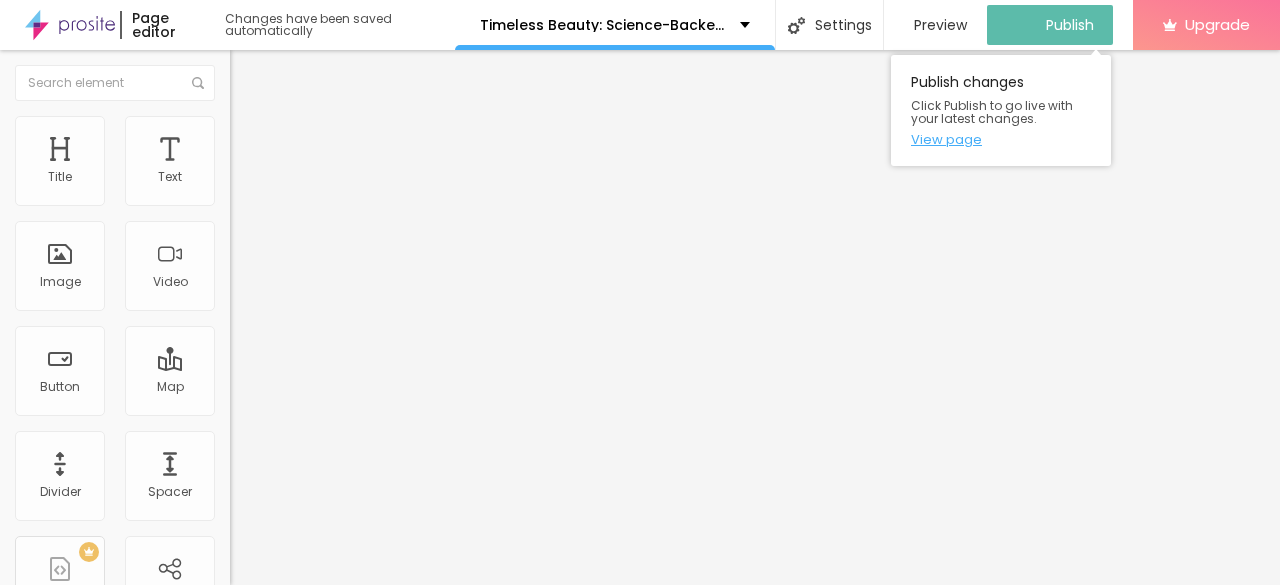 click on "View page" at bounding box center (1001, 139) 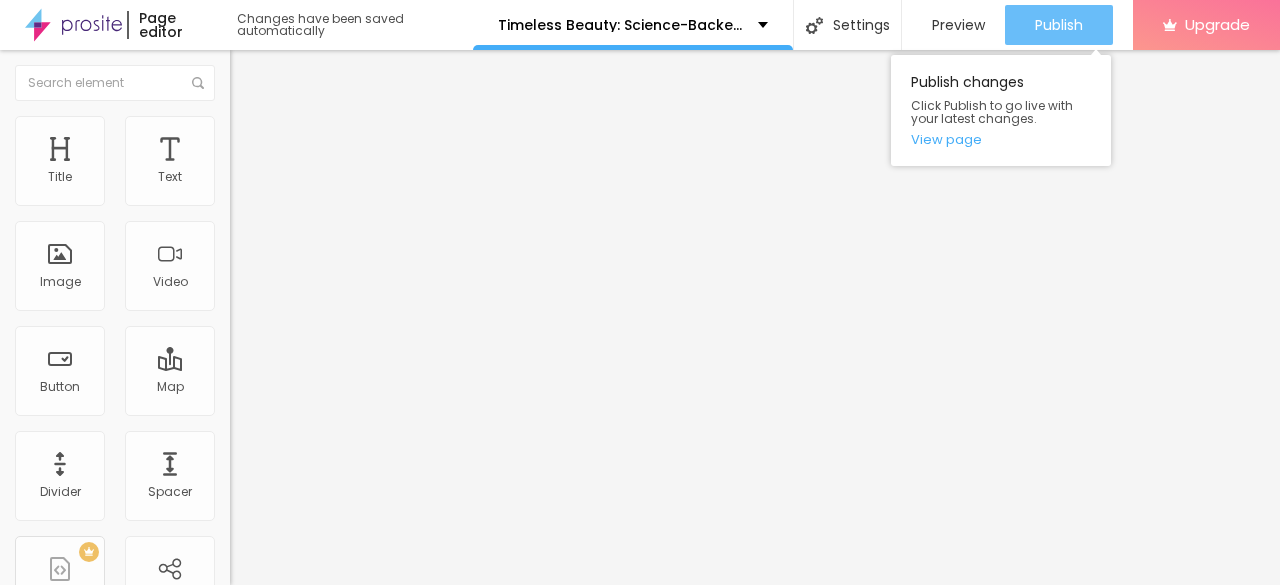 click on "Publish" at bounding box center (1059, 25) 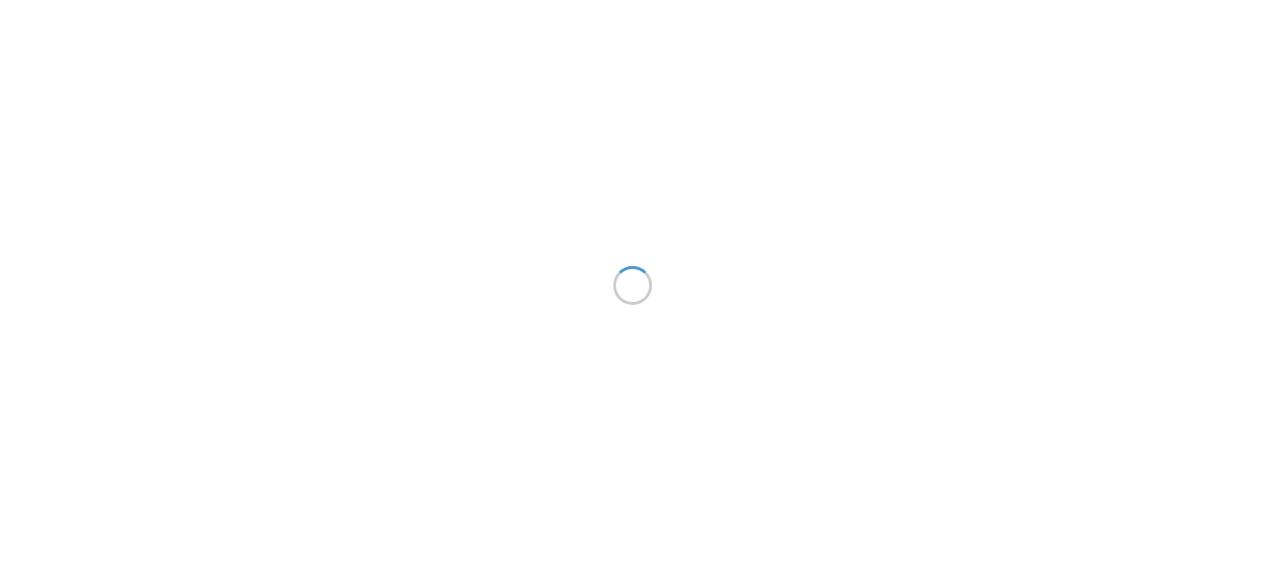 scroll, scrollTop: 0, scrollLeft: 0, axis: both 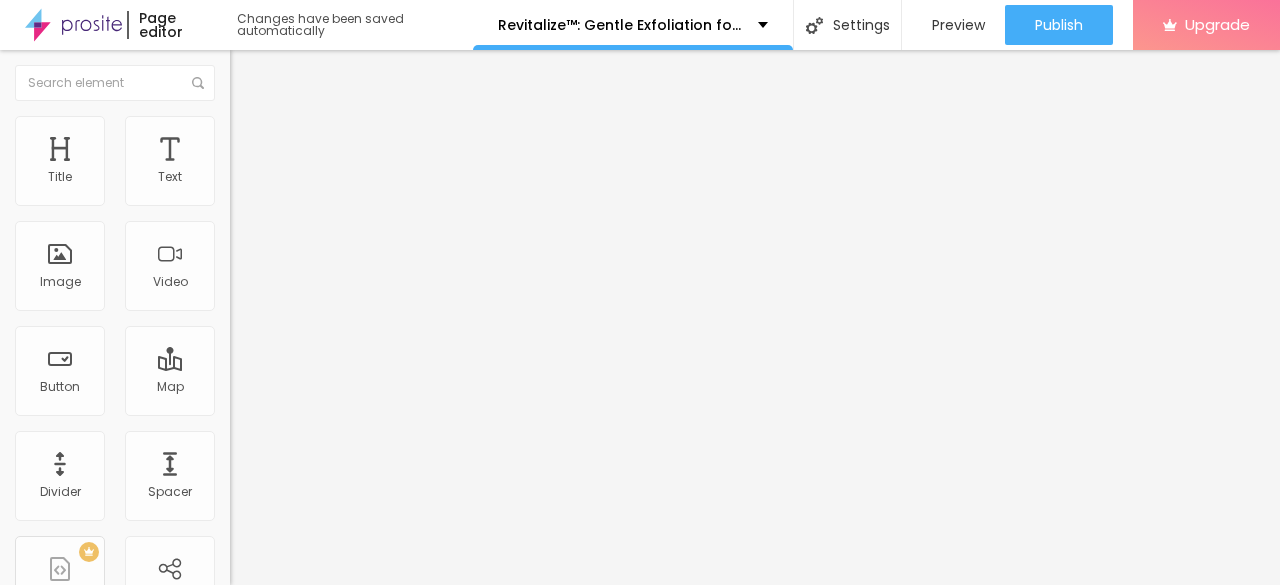 click 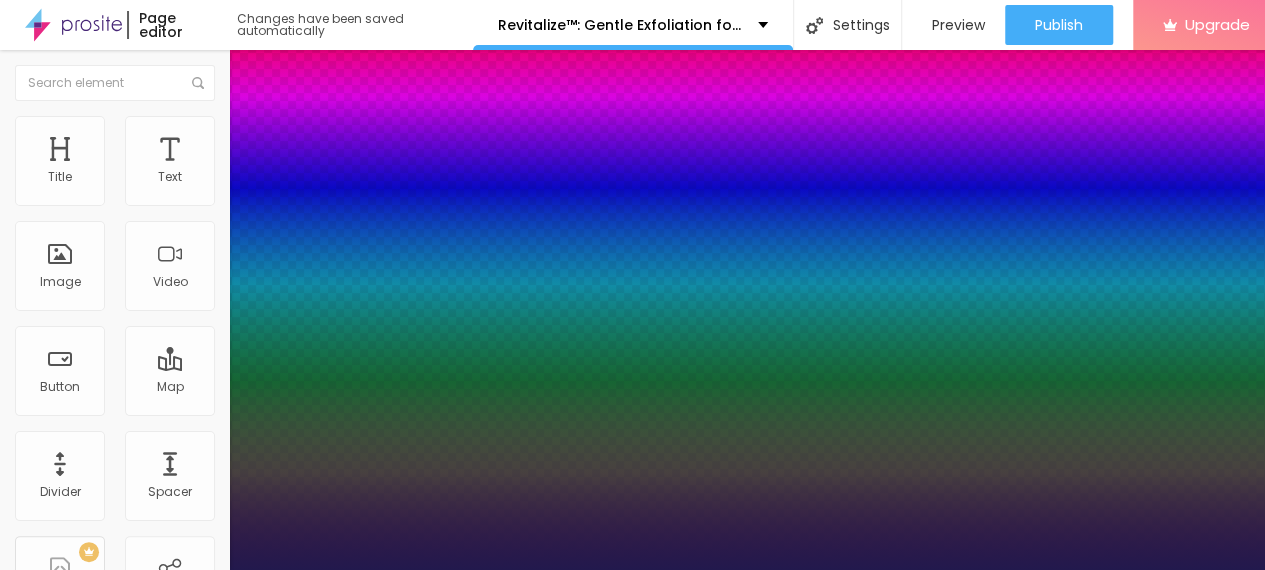 type on "1" 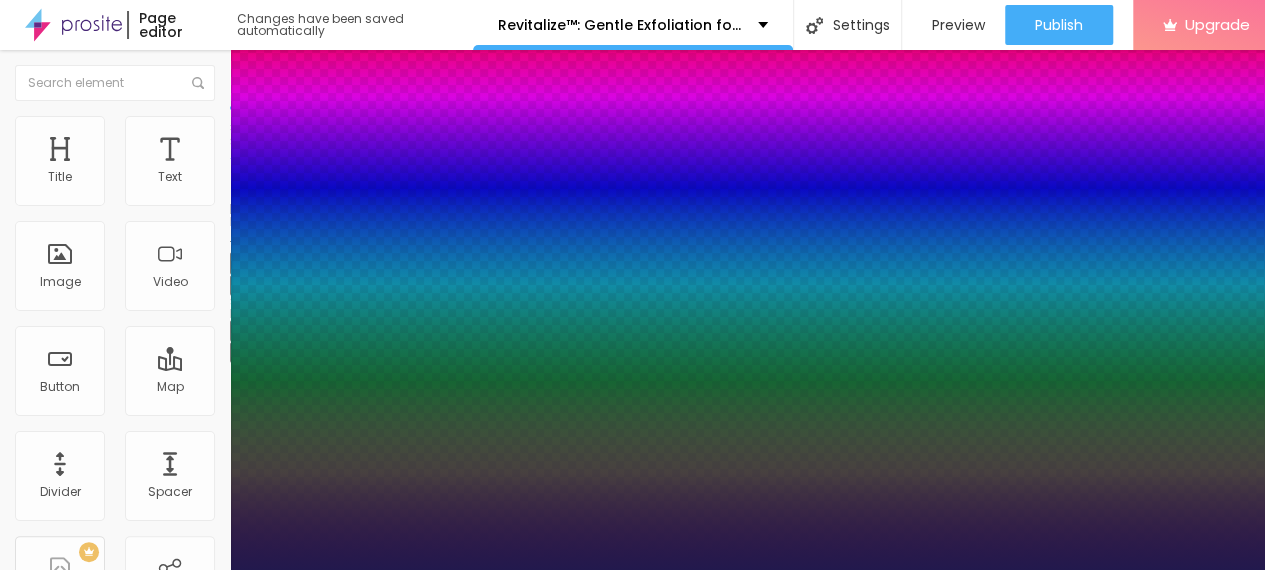 drag, startPoint x: 388, startPoint y: 503, endPoint x: 410, endPoint y: 495, distance: 23.409399 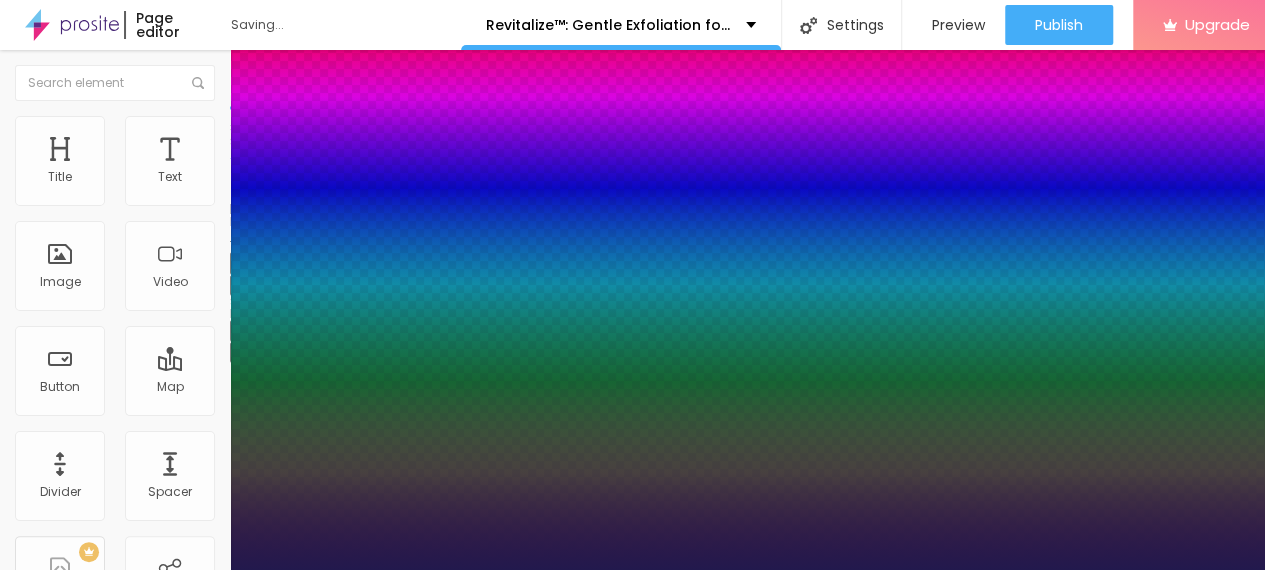 type on "1" 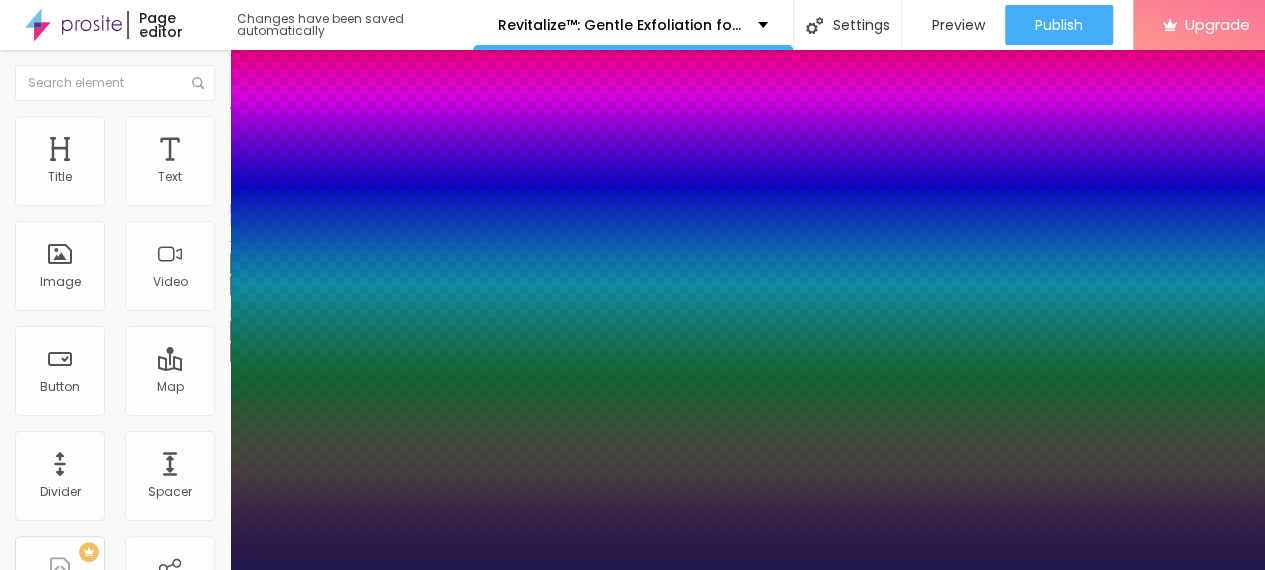 drag, startPoint x: 386, startPoint y: 511, endPoint x: 440, endPoint y: 497, distance: 55.7853 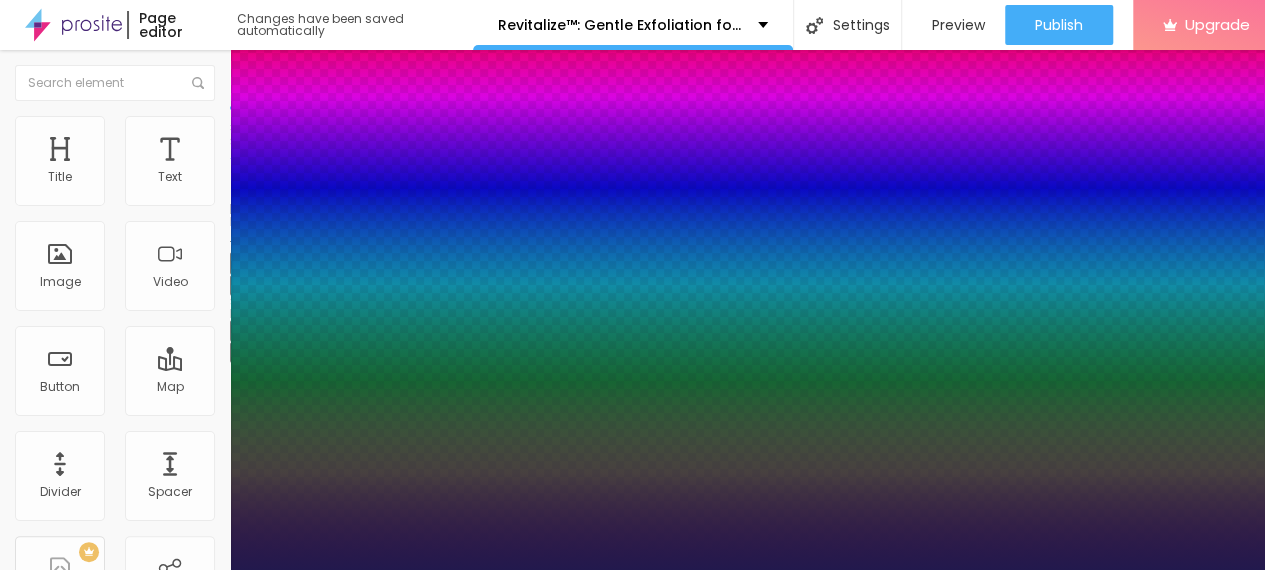 select on "Creepster-Regular" 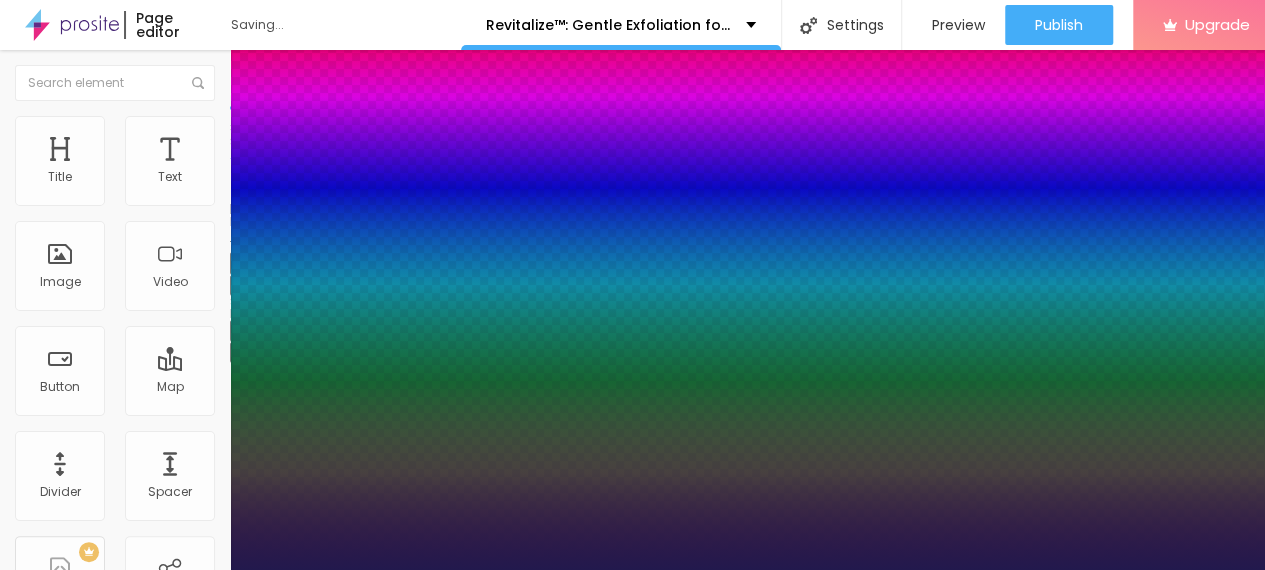 type on "1" 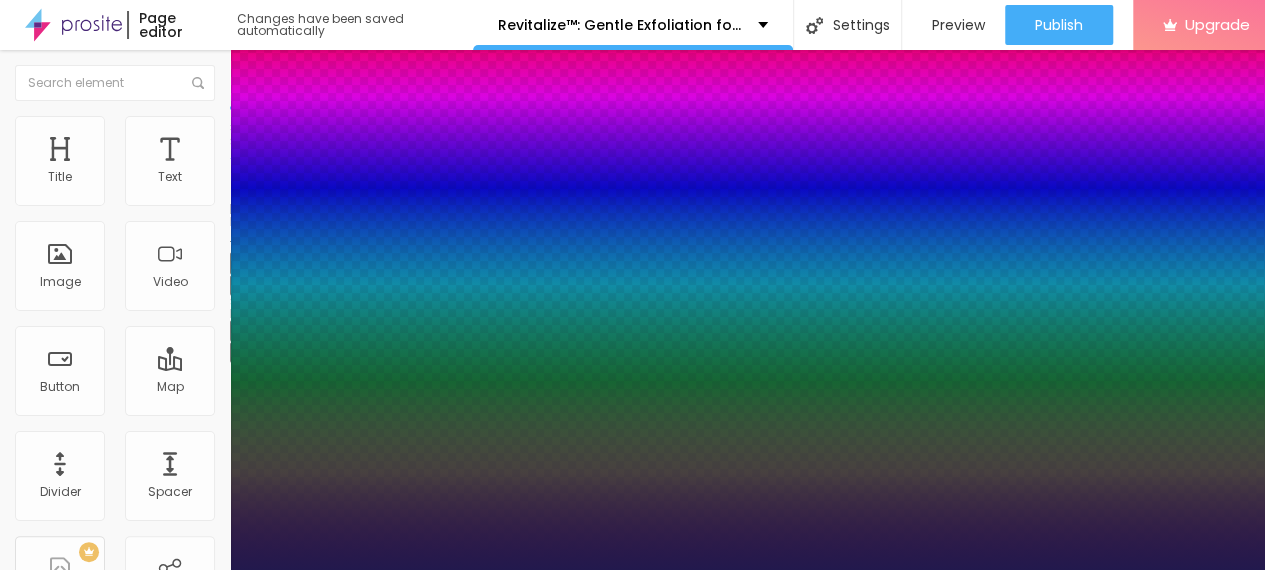 scroll, scrollTop: 100, scrollLeft: 0, axis: vertical 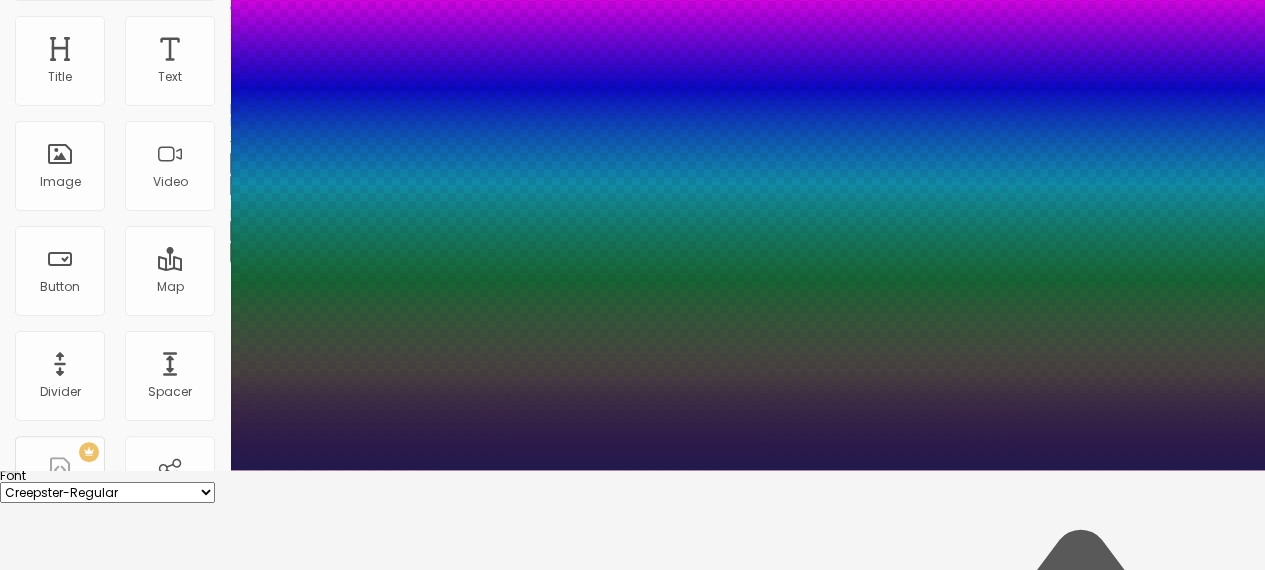 type on "74" 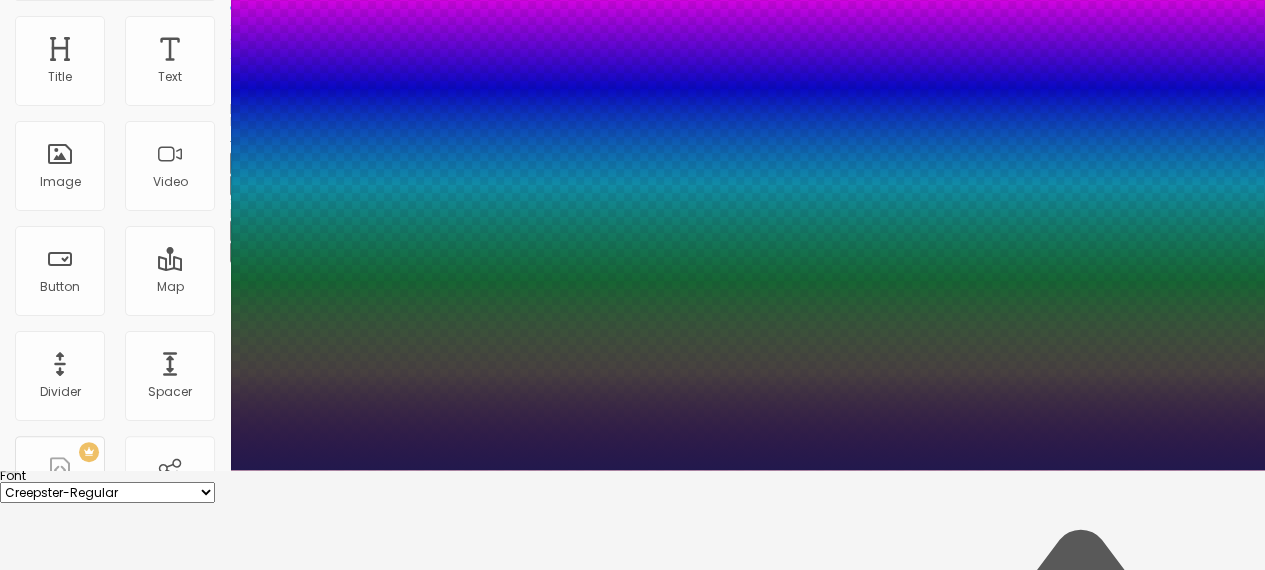 type on "84" 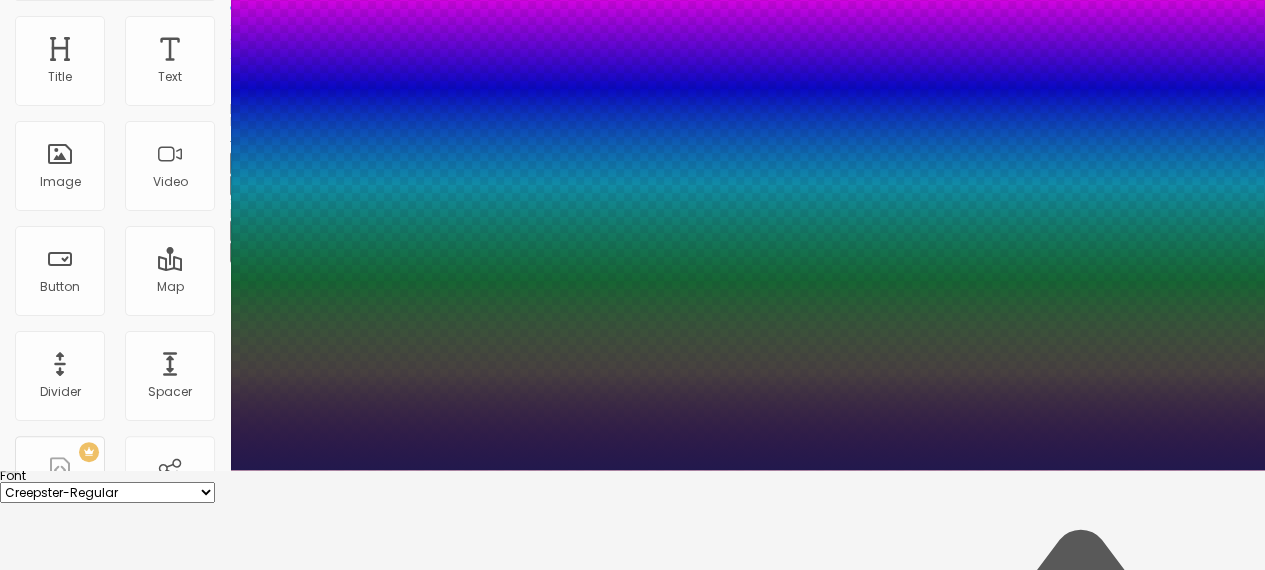 type on "89" 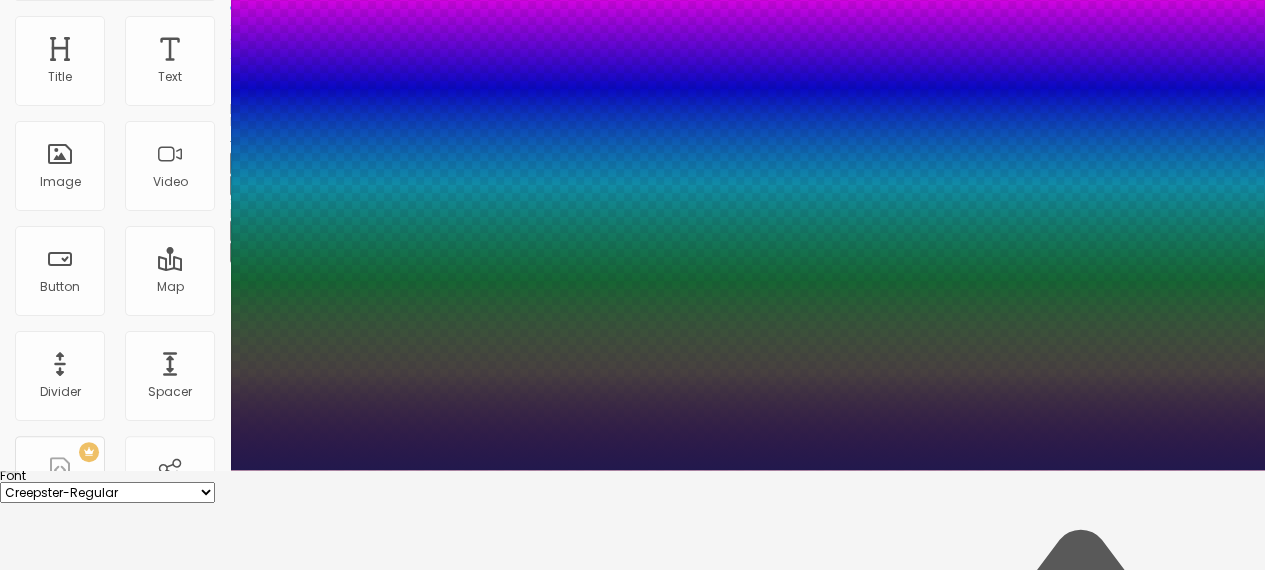 drag, startPoint x: 360, startPoint y: 460, endPoint x: 383, endPoint y: 467, distance: 24.04163 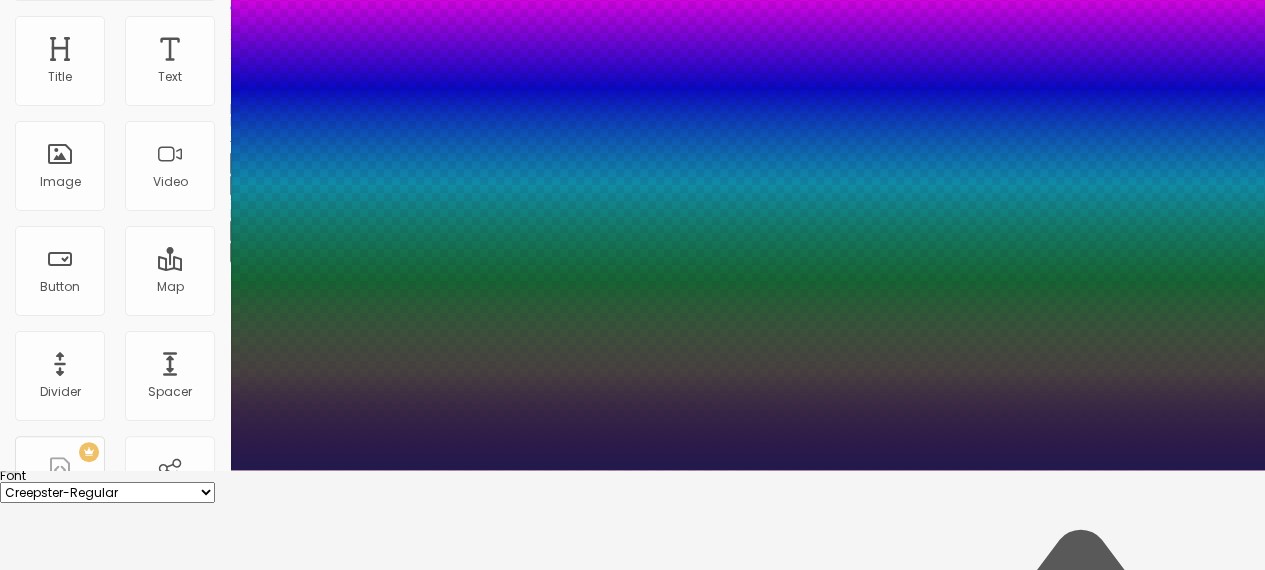 click at bounding box center [632, 470] 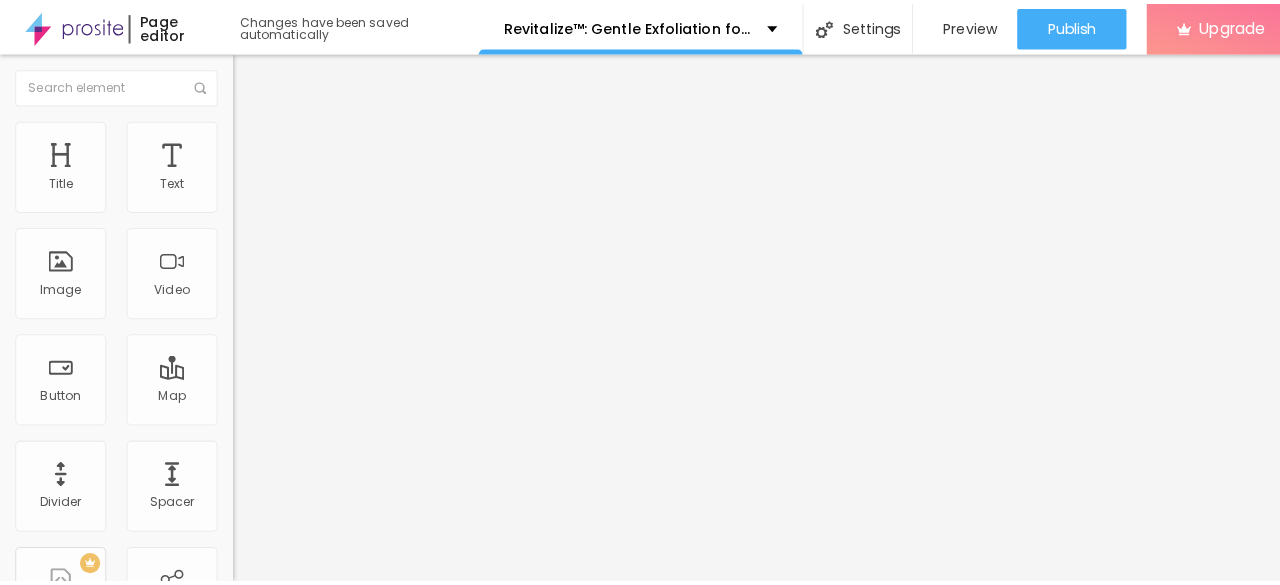 scroll, scrollTop: 0, scrollLeft: 0, axis: both 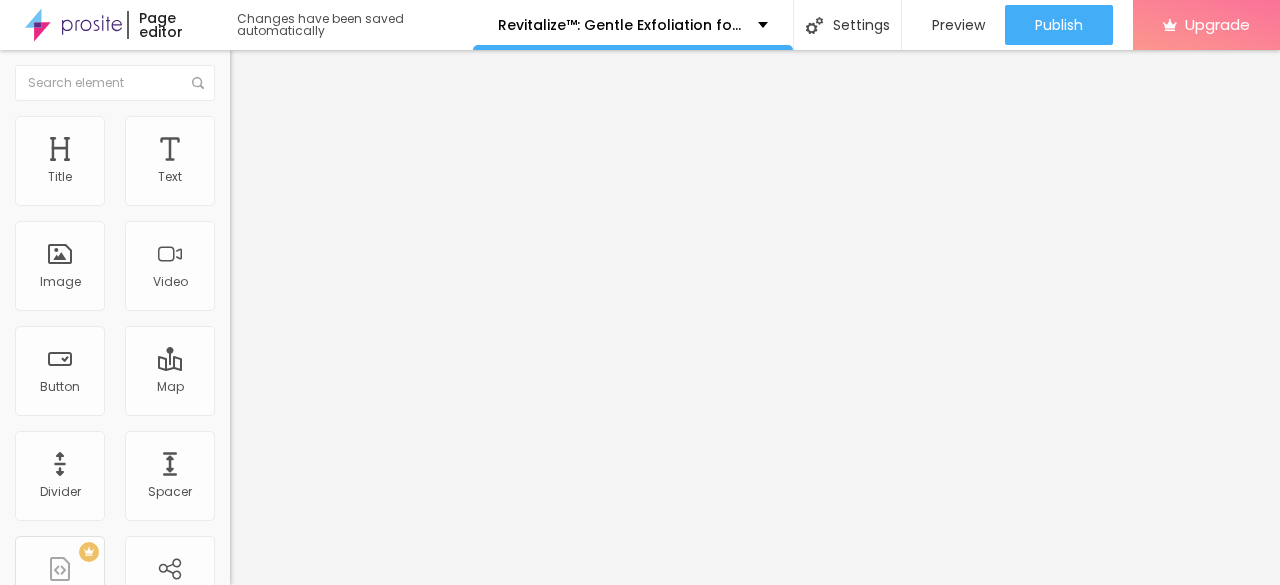 click at bounding box center [244, 285] 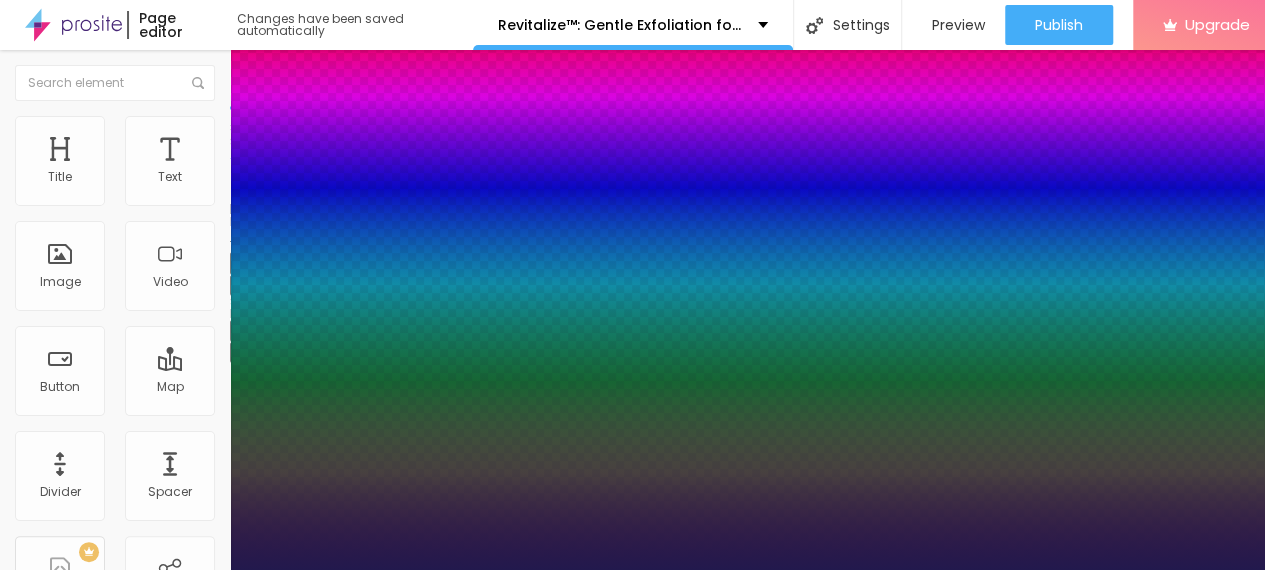 type on "1" 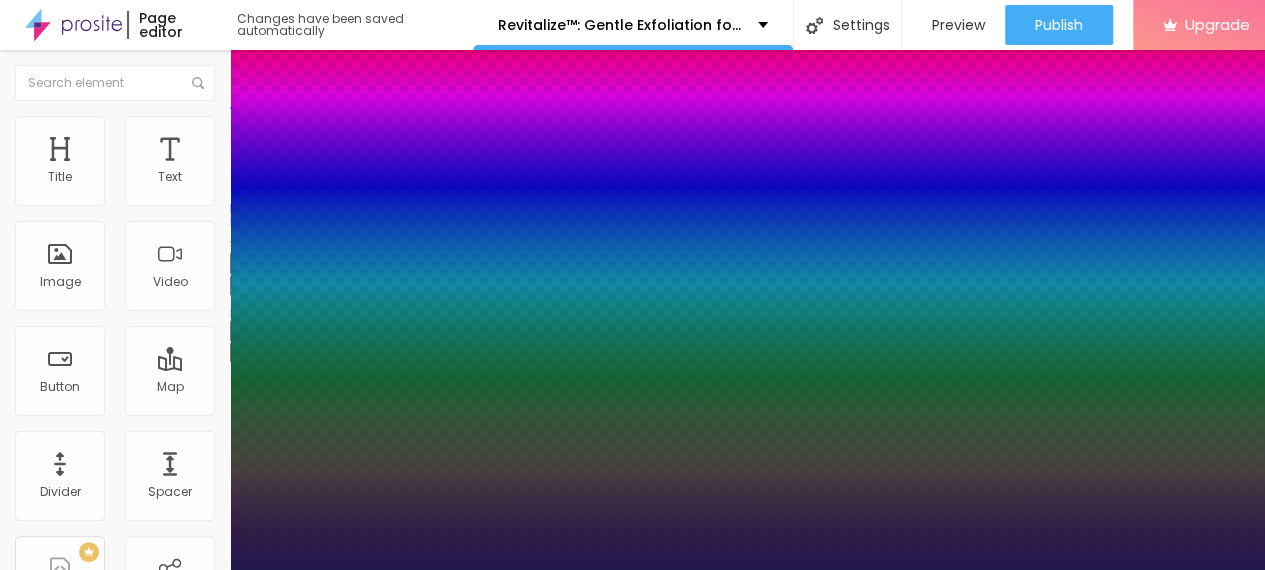 type on "89" 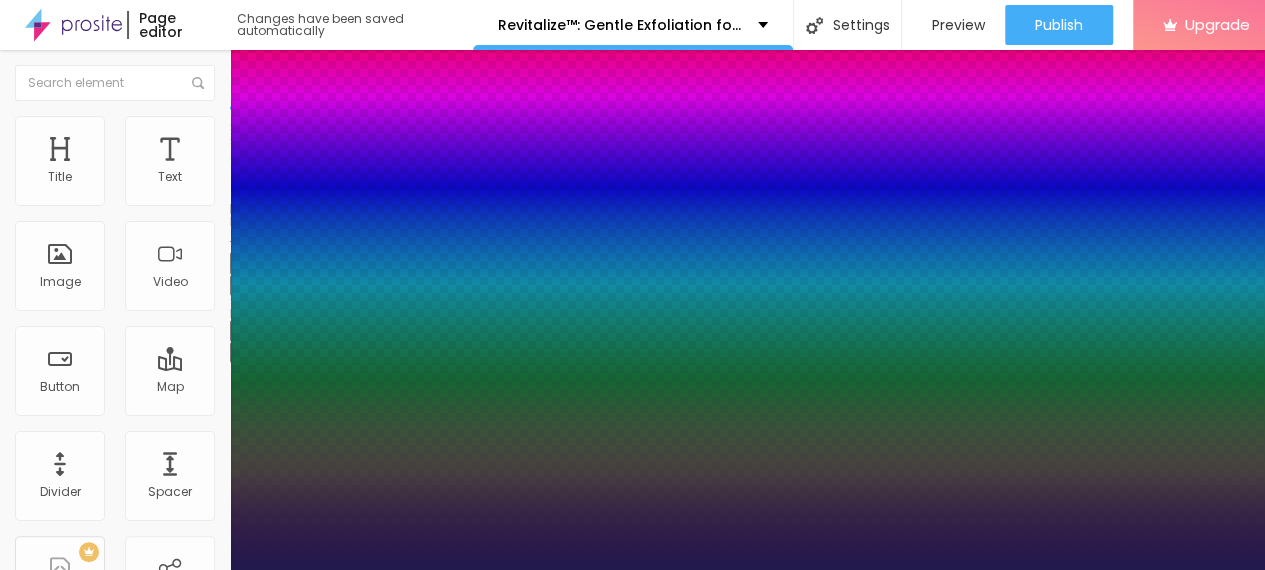 type on "87" 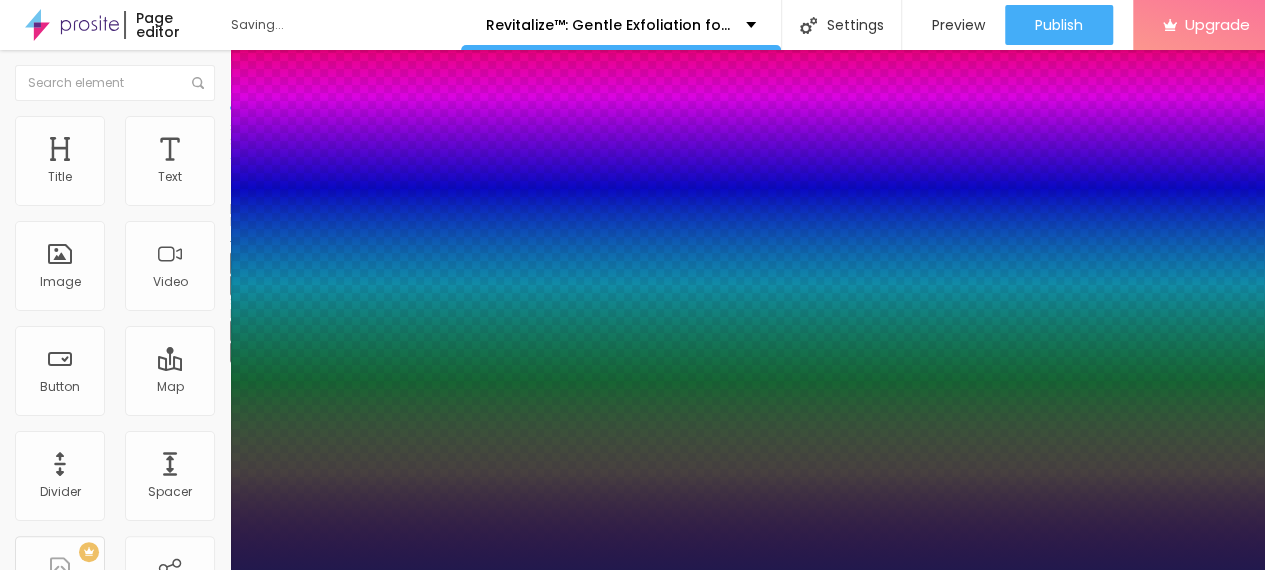 type on "1" 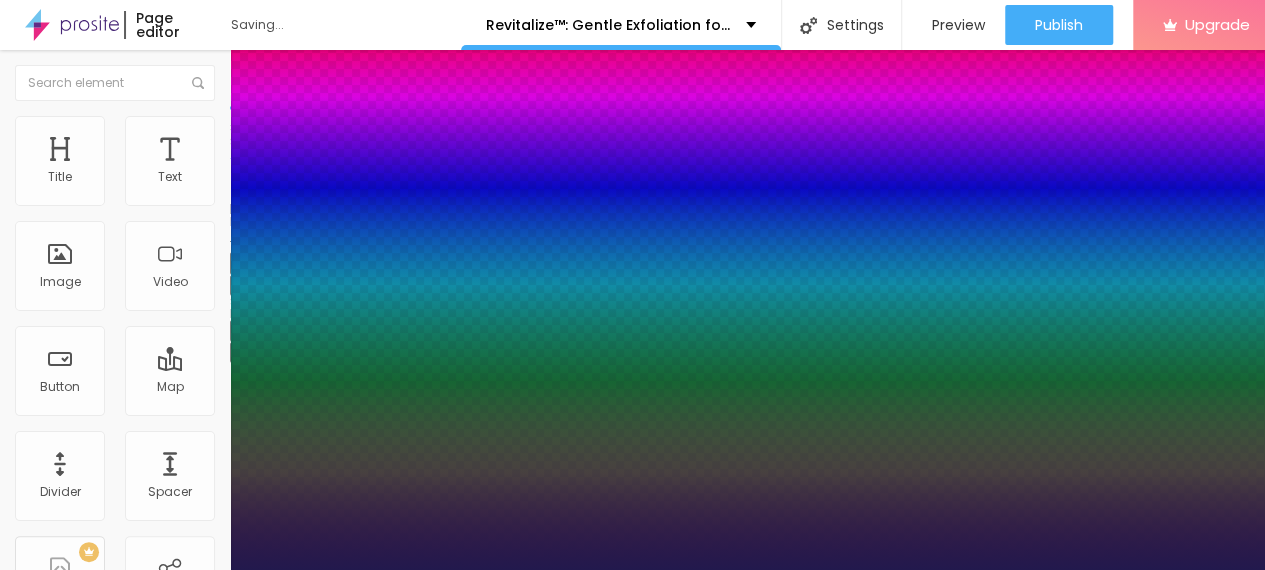 type on "86" 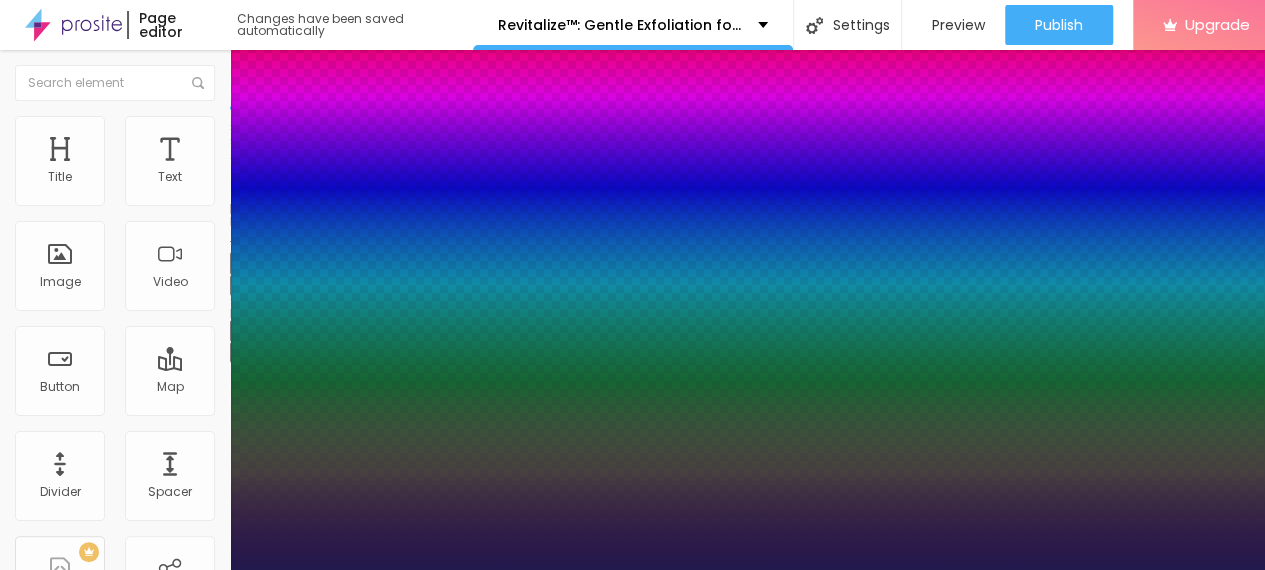 type on "91" 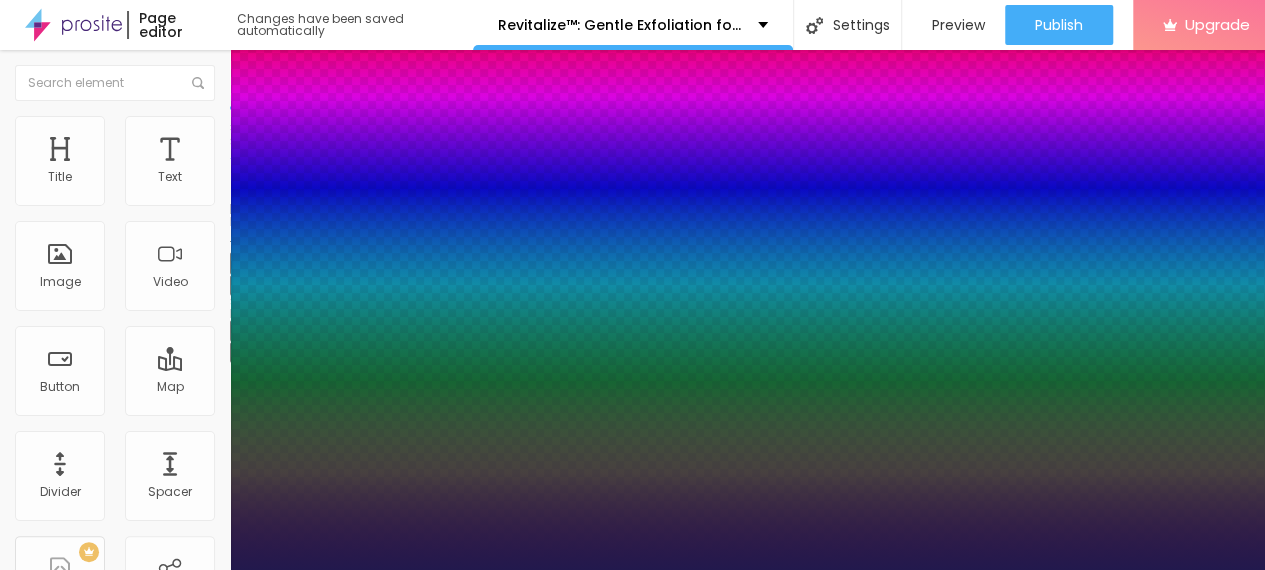 type on "96" 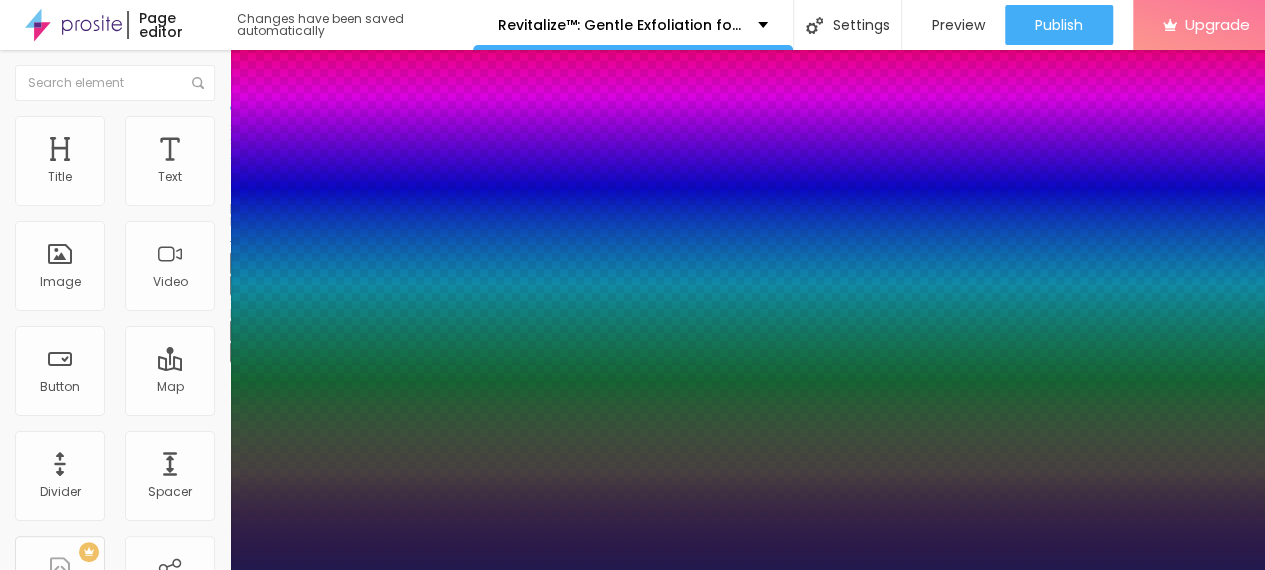type on "98" 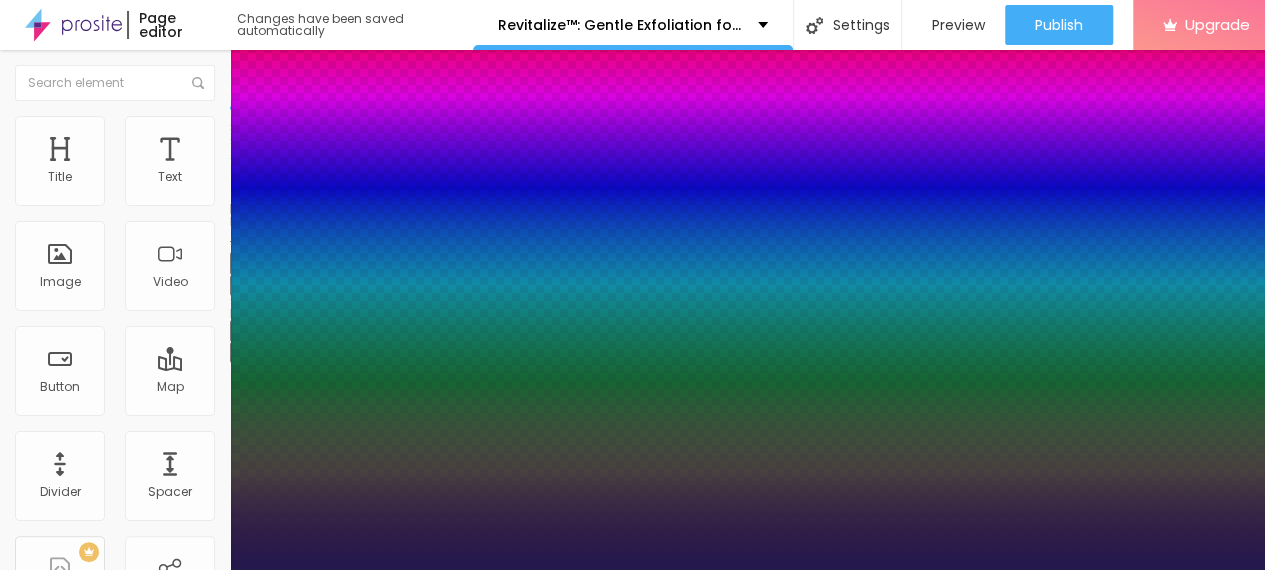 type on "98" 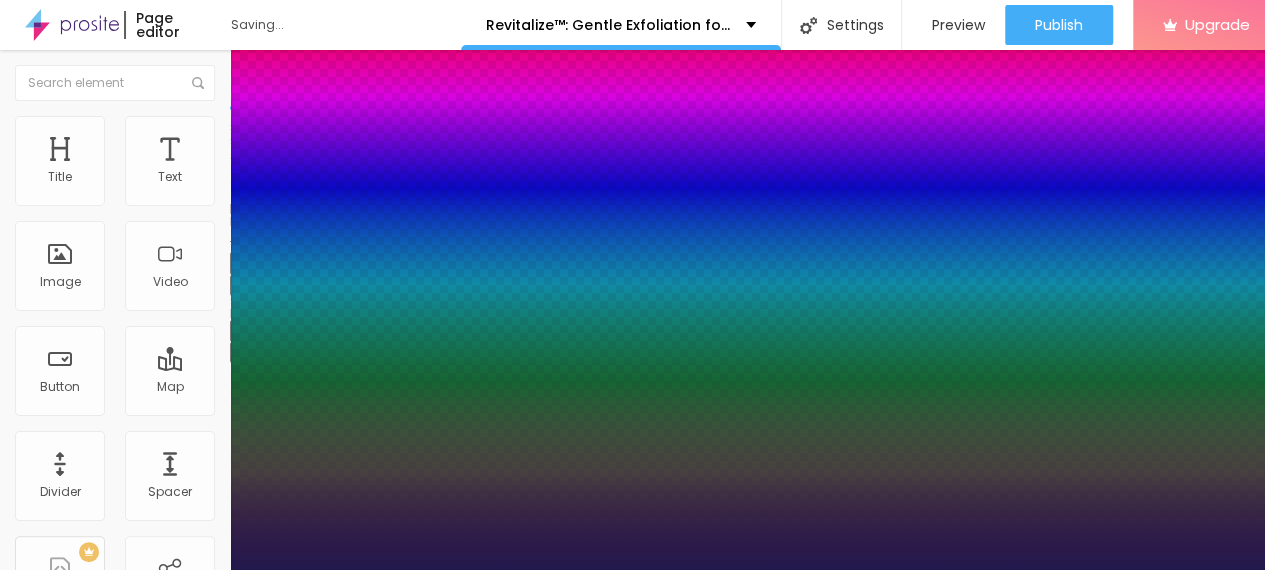 type on "1" 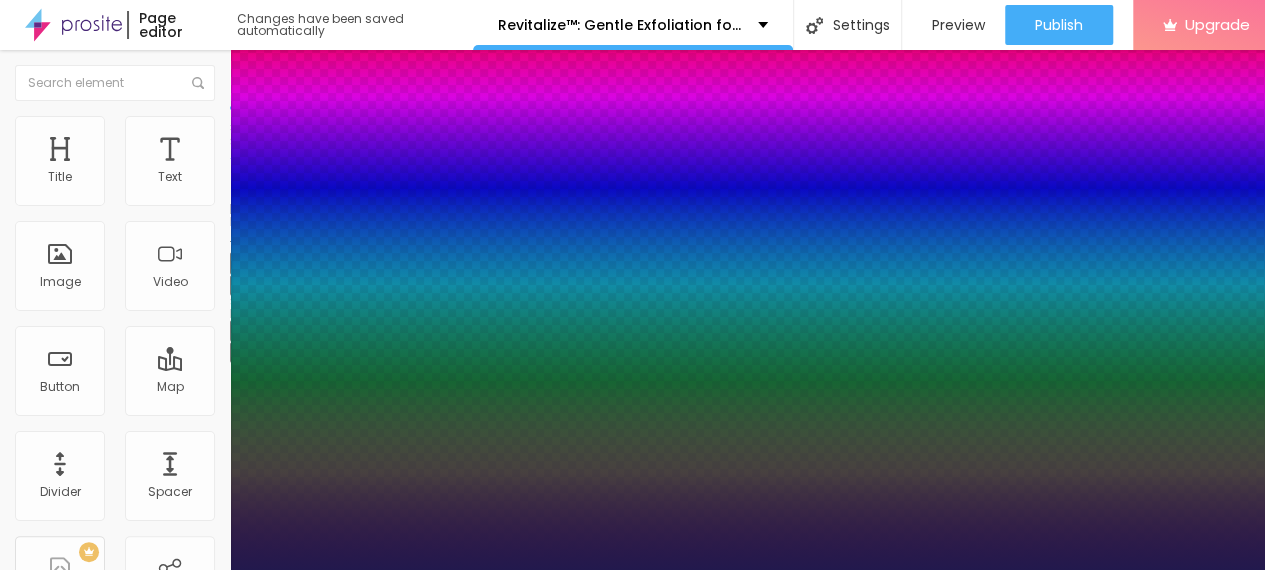 click at bounding box center (632, 570) 